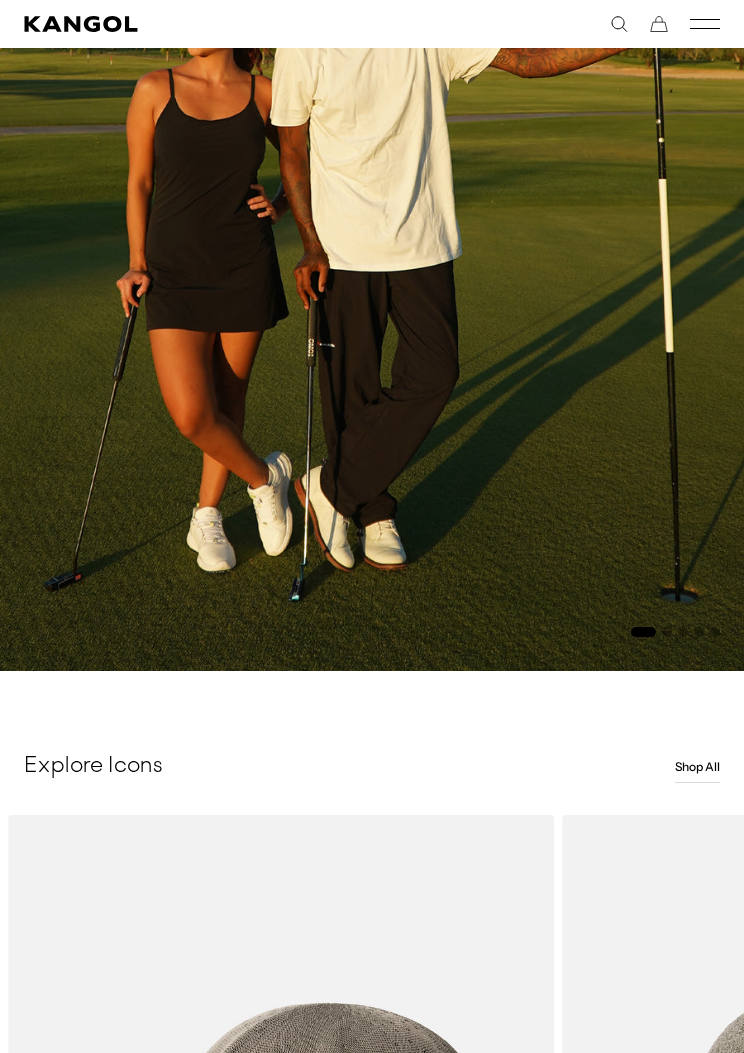 scroll, scrollTop: 558, scrollLeft: 0, axis: vertical 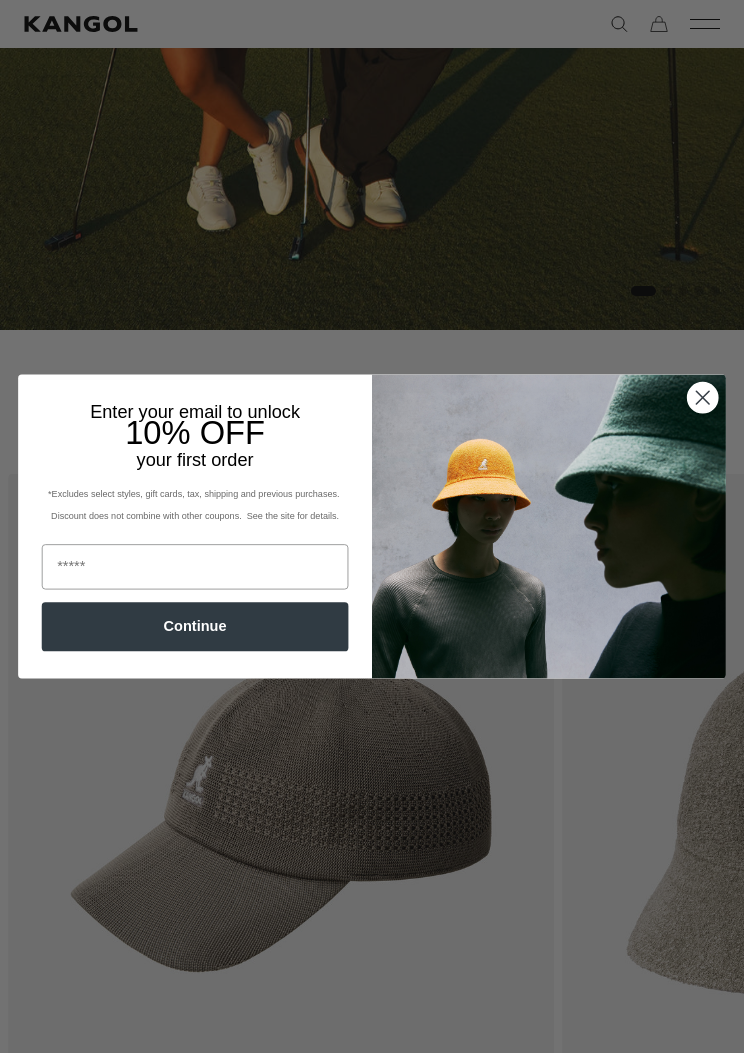 click 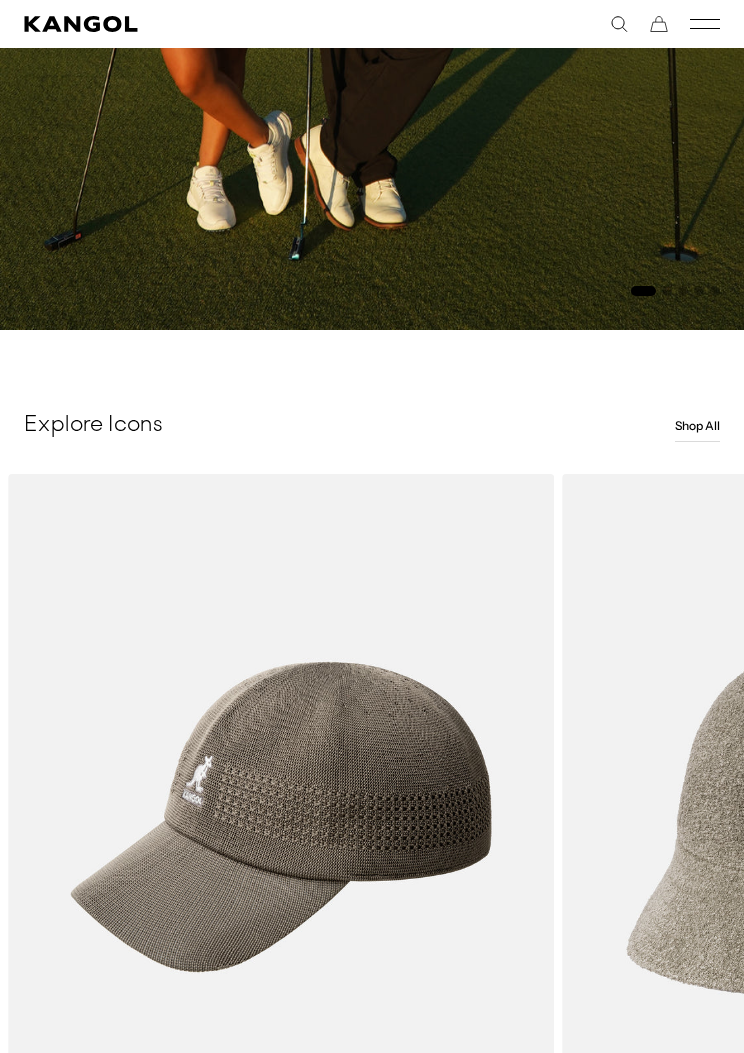 scroll, scrollTop: 0, scrollLeft: 0, axis: both 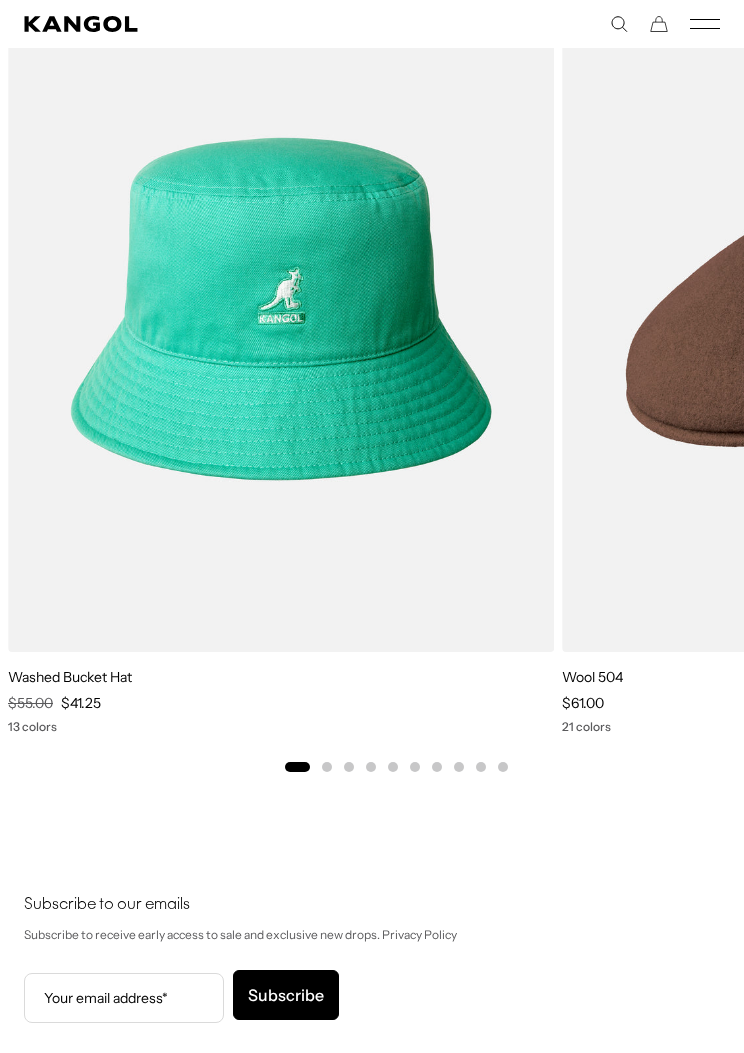 click on "Washed Bucket Hat
Regular Price
$55.00
Sale Price
$41.25" at bounding box center (277, 350) 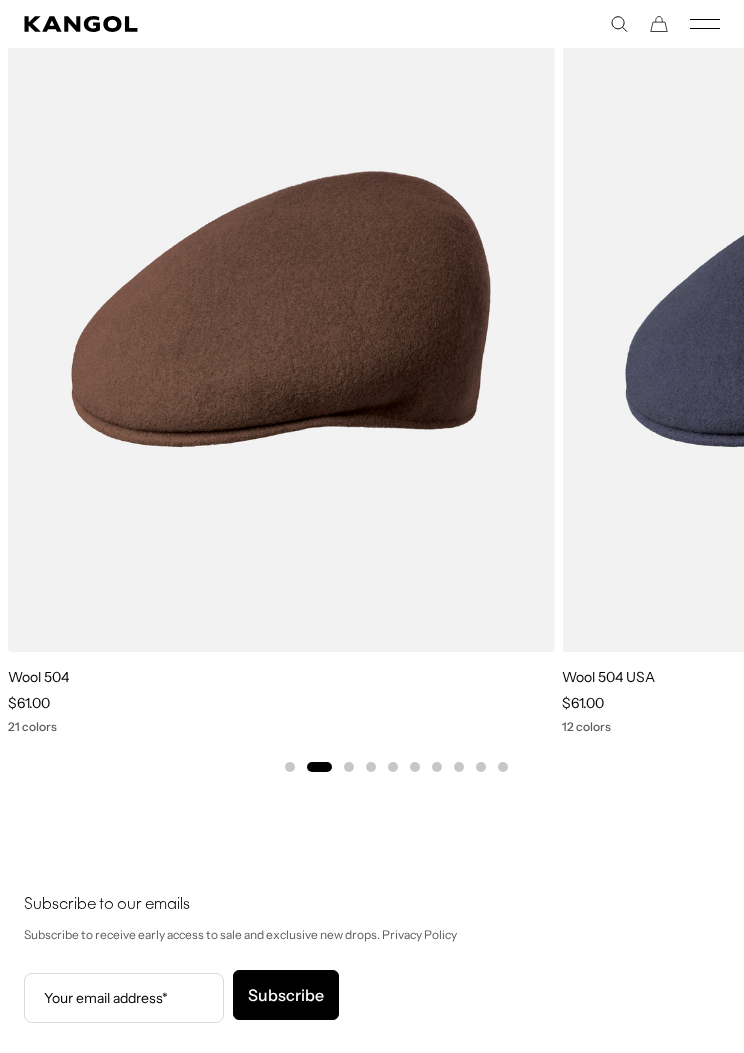 scroll, scrollTop: 0, scrollLeft: 0, axis: both 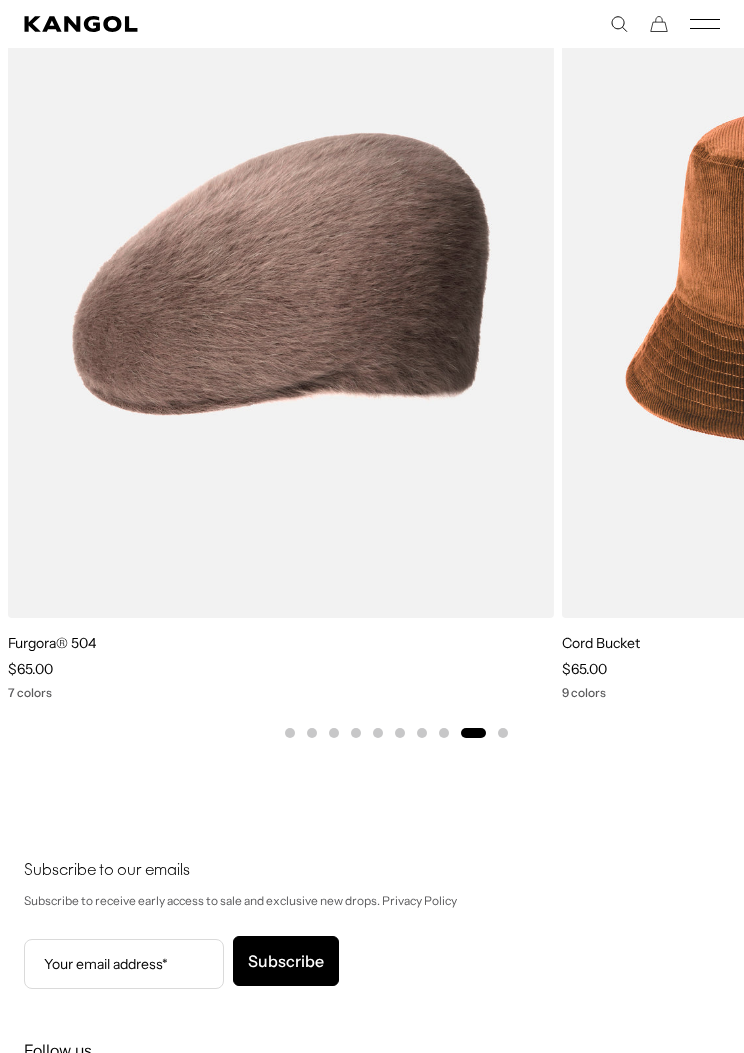 click at bounding box center [0, 0] 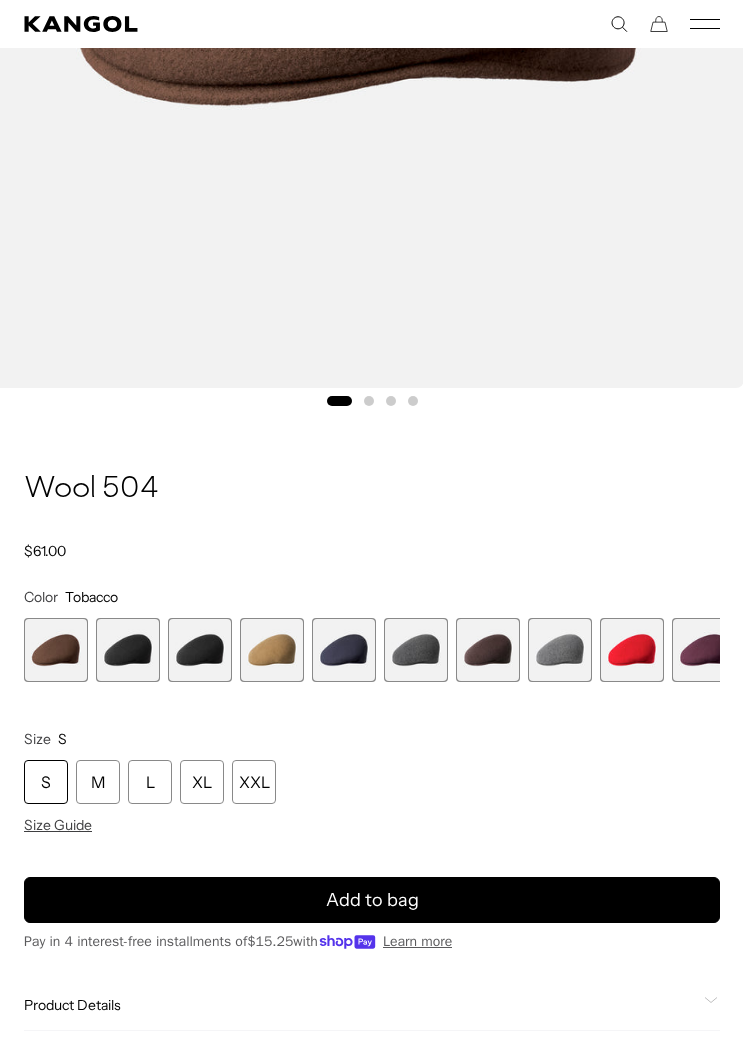 scroll, scrollTop: 725, scrollLeft: 0, axis: vertical 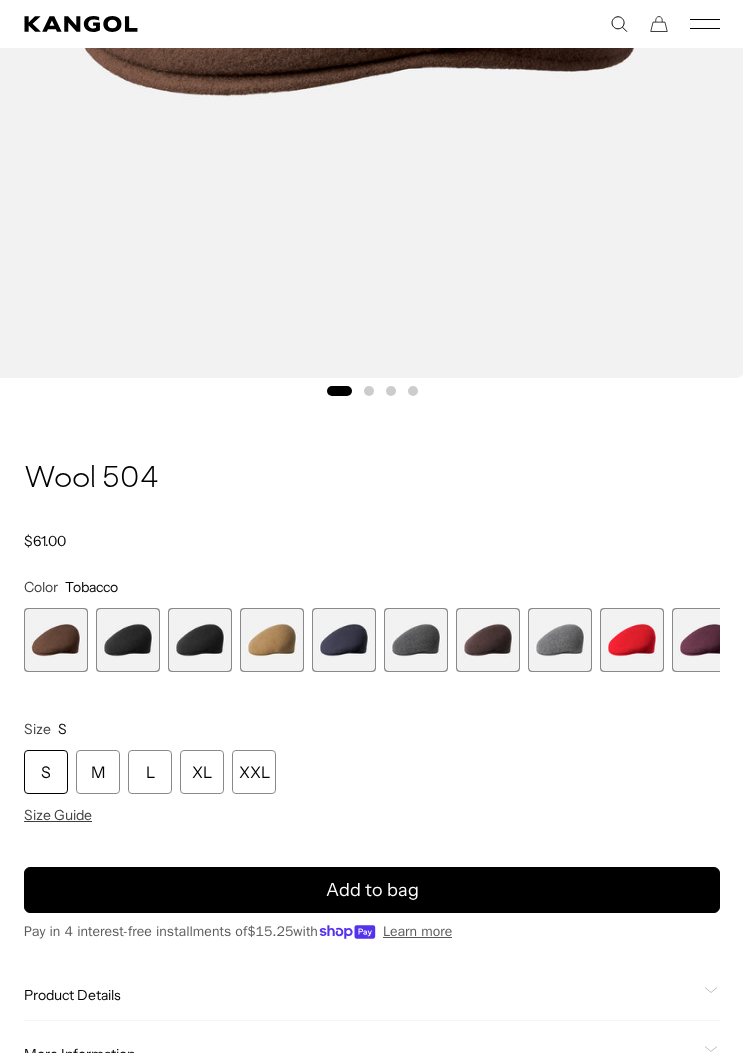 click on "S" at bounding box center (46, 772) 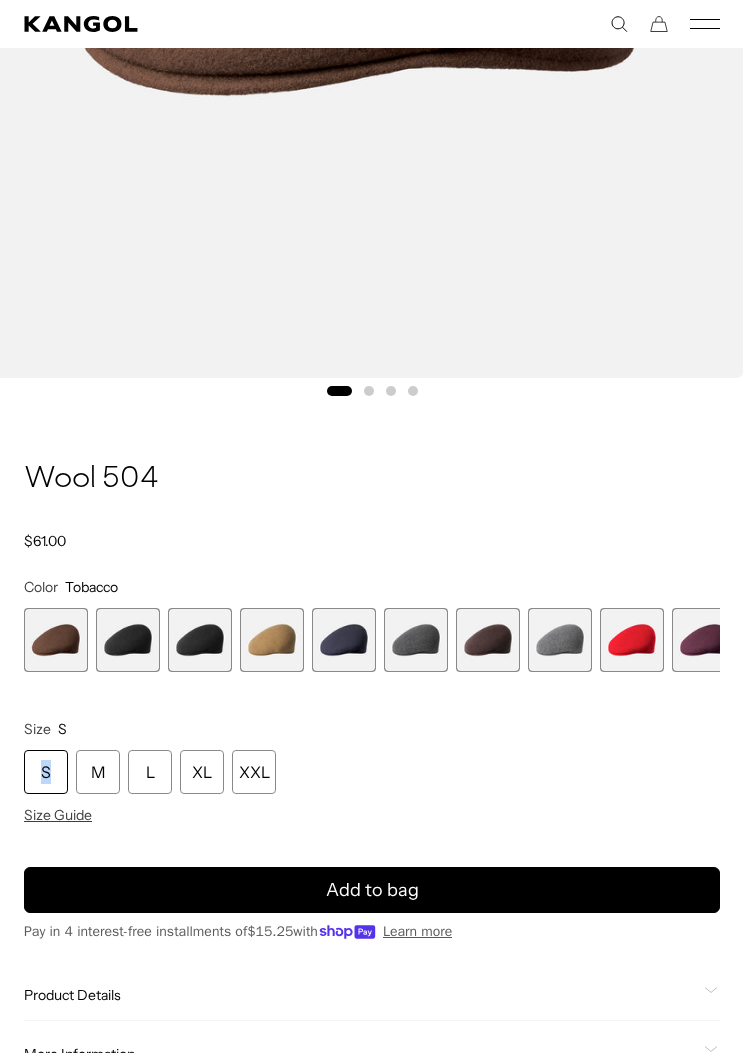 scroll, scrollTop: 0, scrollLeft: 0, axis: both 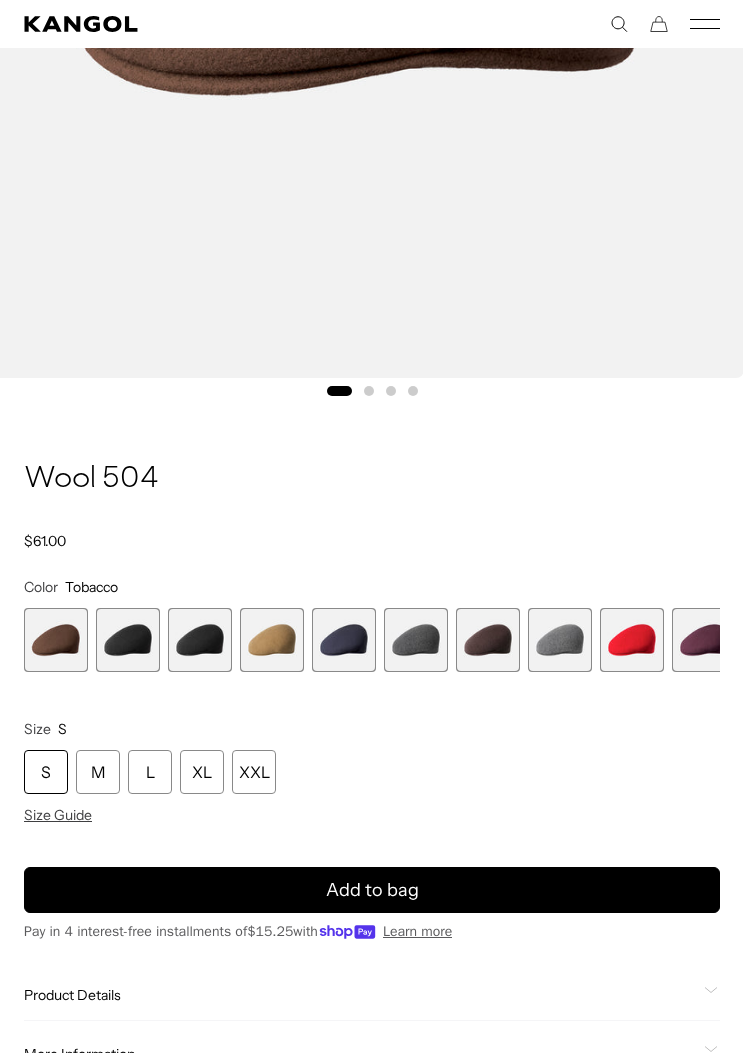 click on "S" at bounding box center [46, 772] 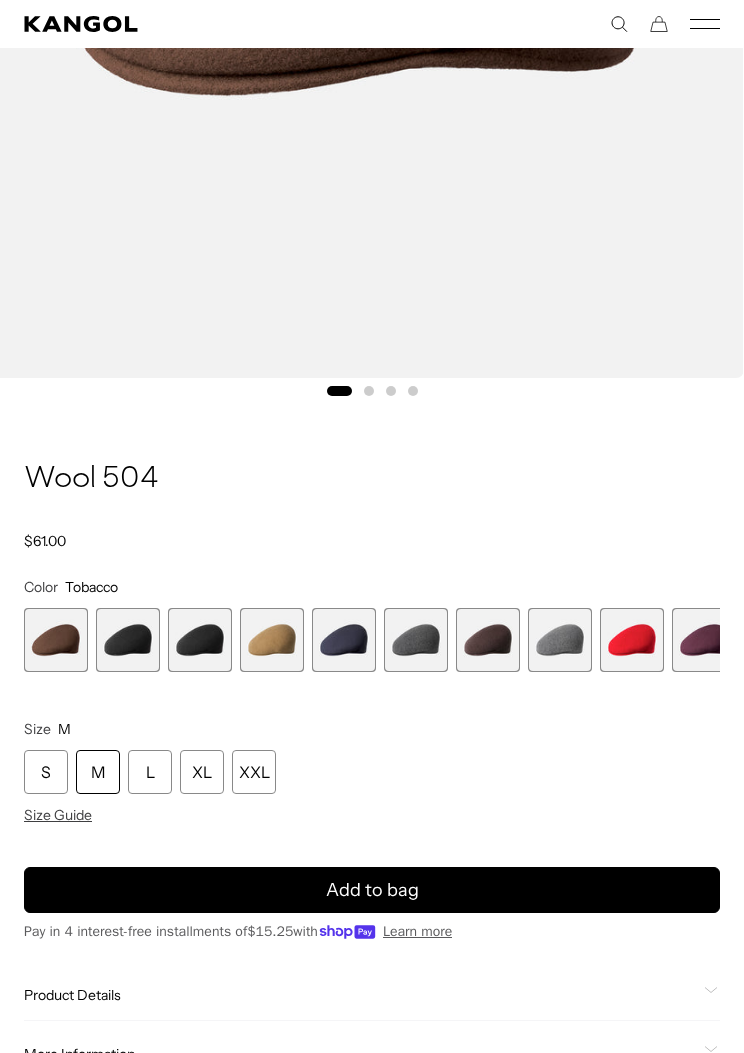scroll, scrollTop: 0, scrollLeft: 412, axis: horizontal 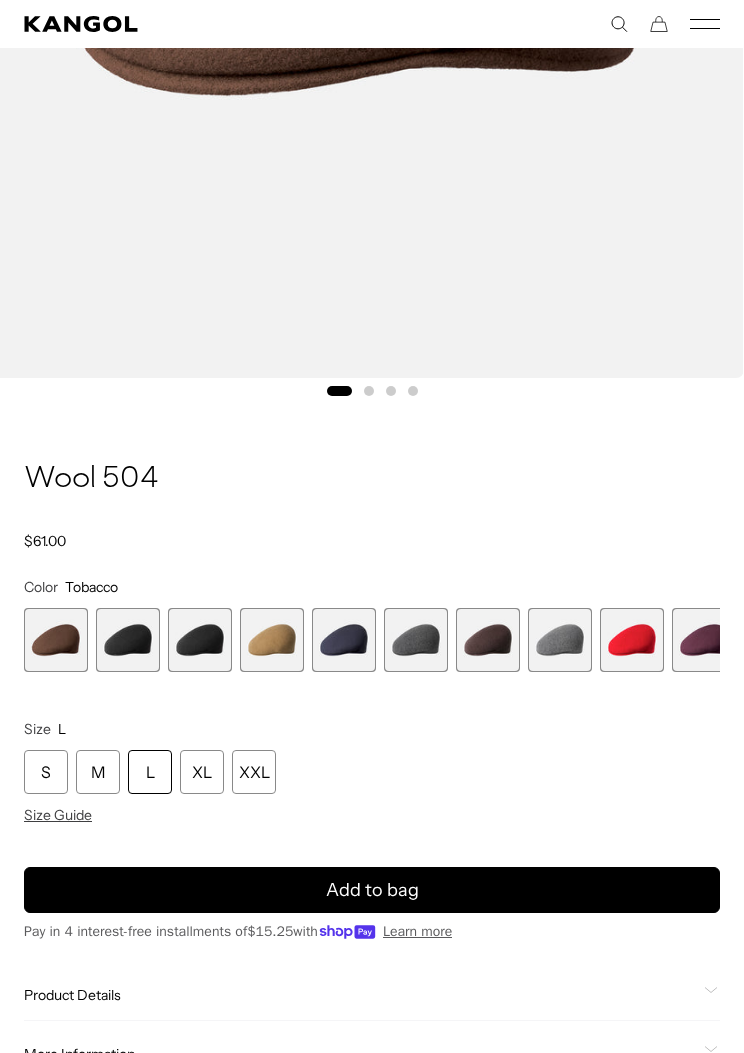 click on "XL" at bounding box center (202, 772) 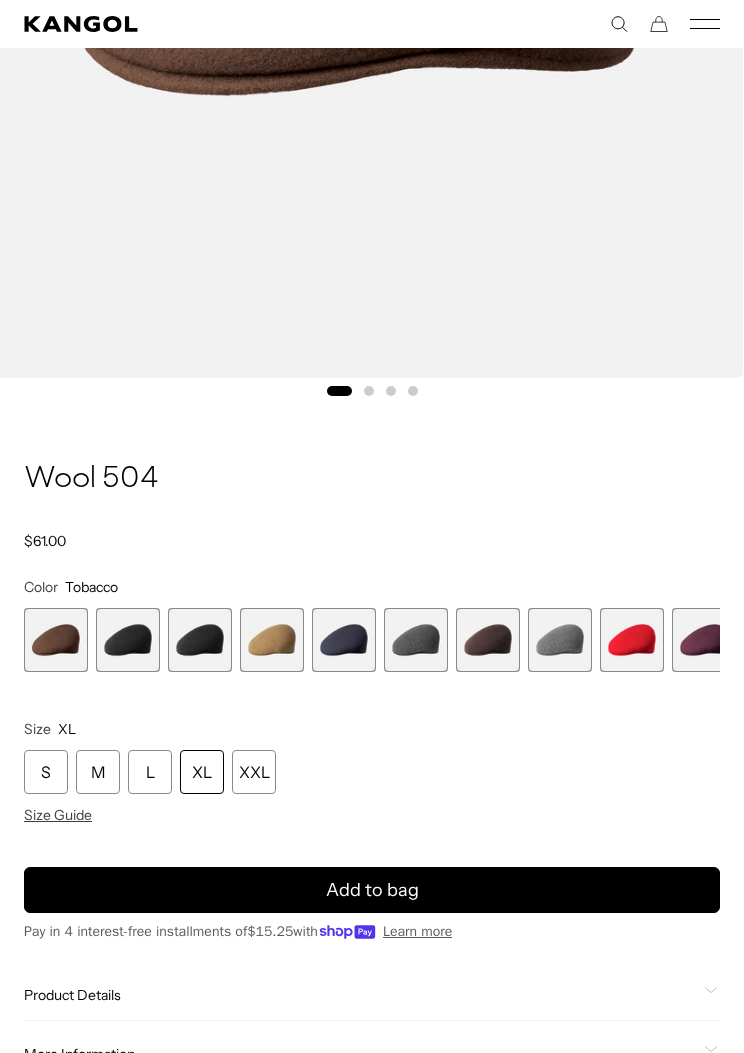 click on "XXL" at bounding box center [254, 772] 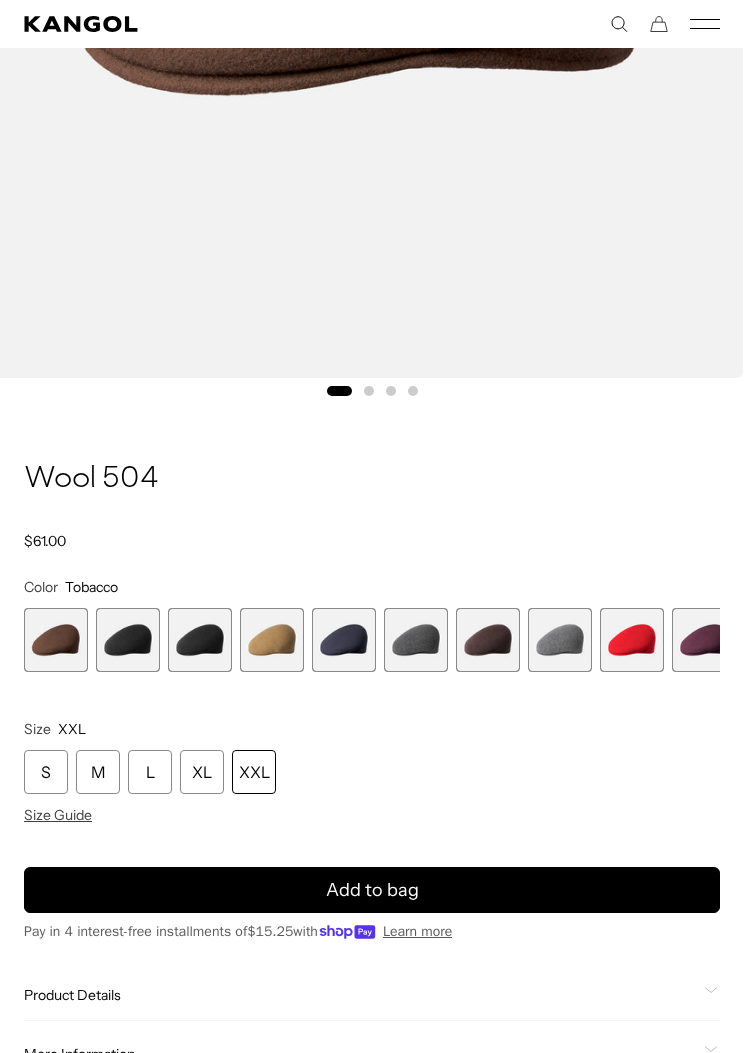 click on "XXL" at bounding box center (254, 772) 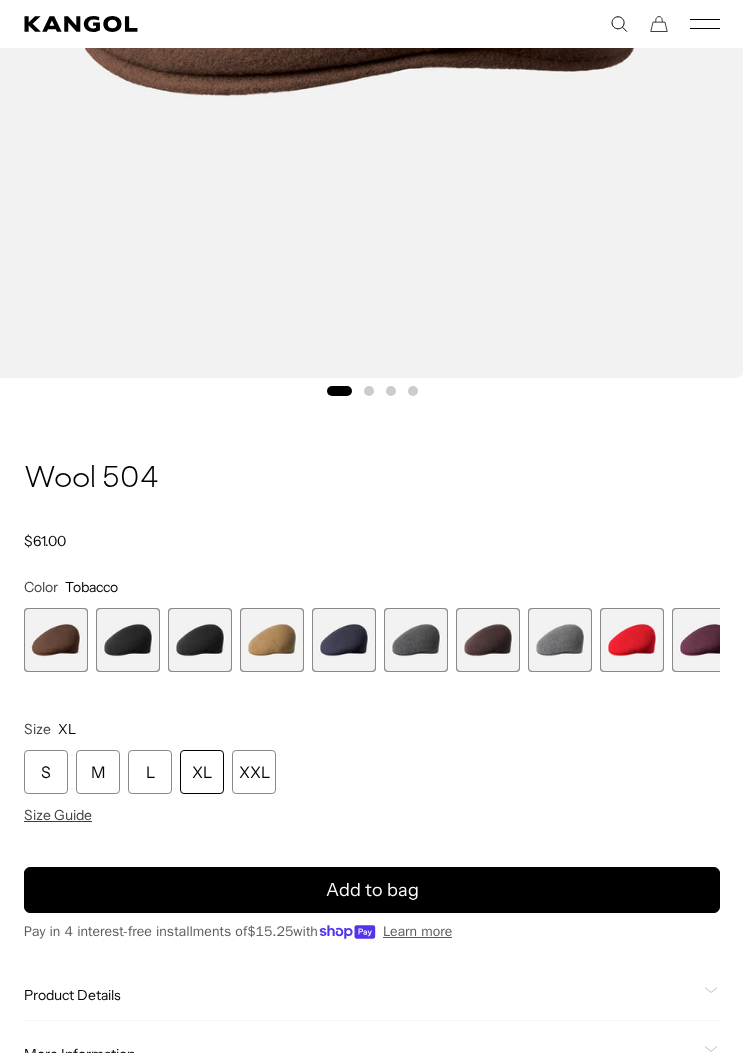 scroll, scrollTop: 0, scrollLeft: 0, axis: both 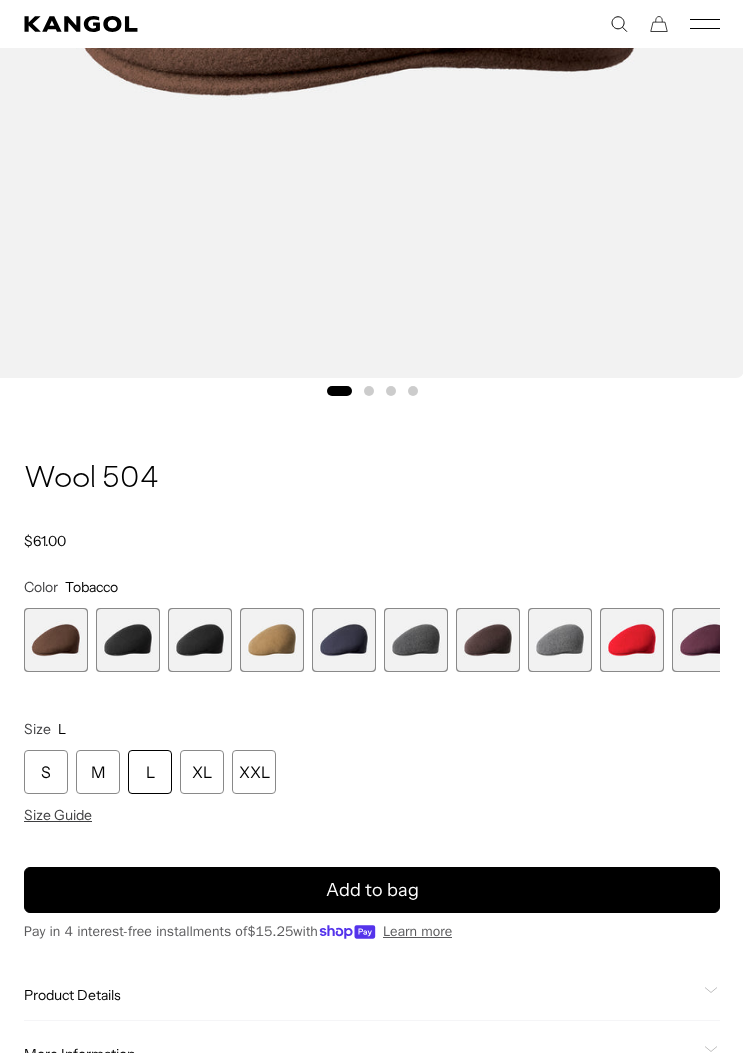 click on "M" at bounding box center (98, 772) 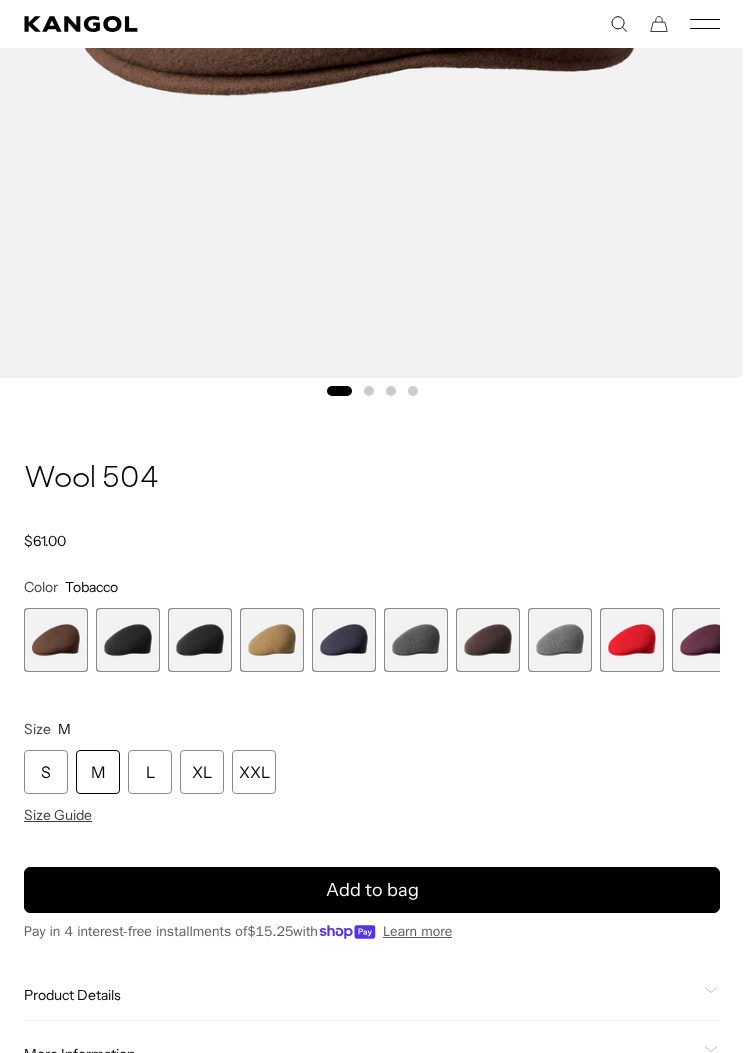 click on "S" at bounding box center (46, 772) 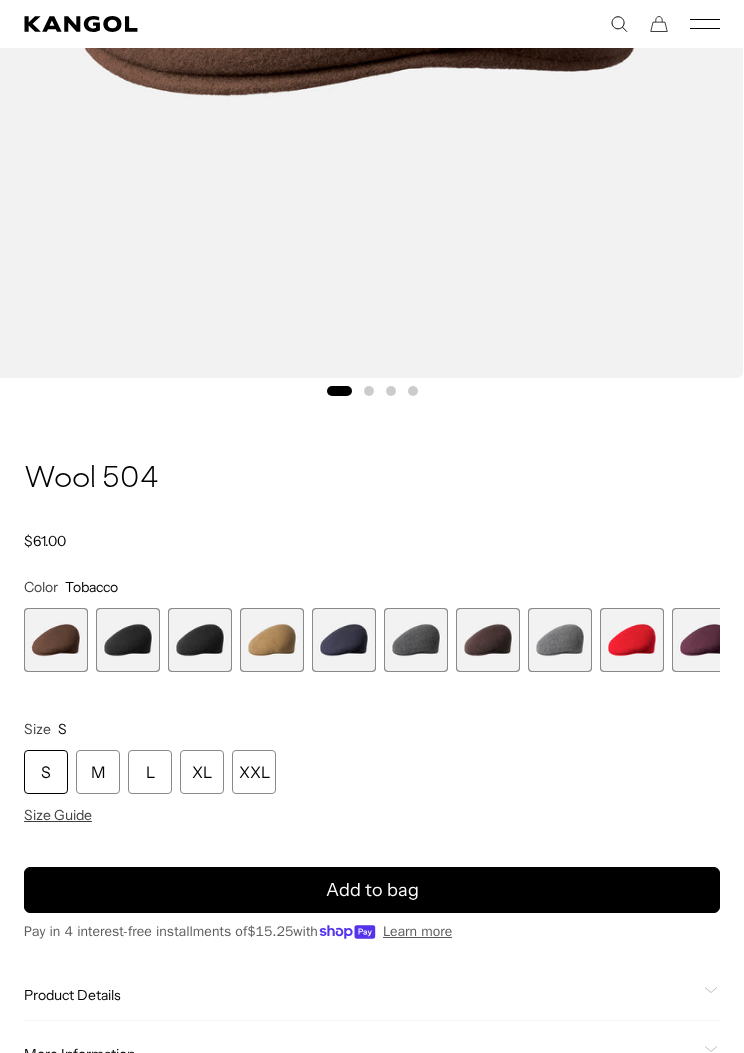scroll, scrollTop: 0, scrollLeft: 412, axis: horizontal 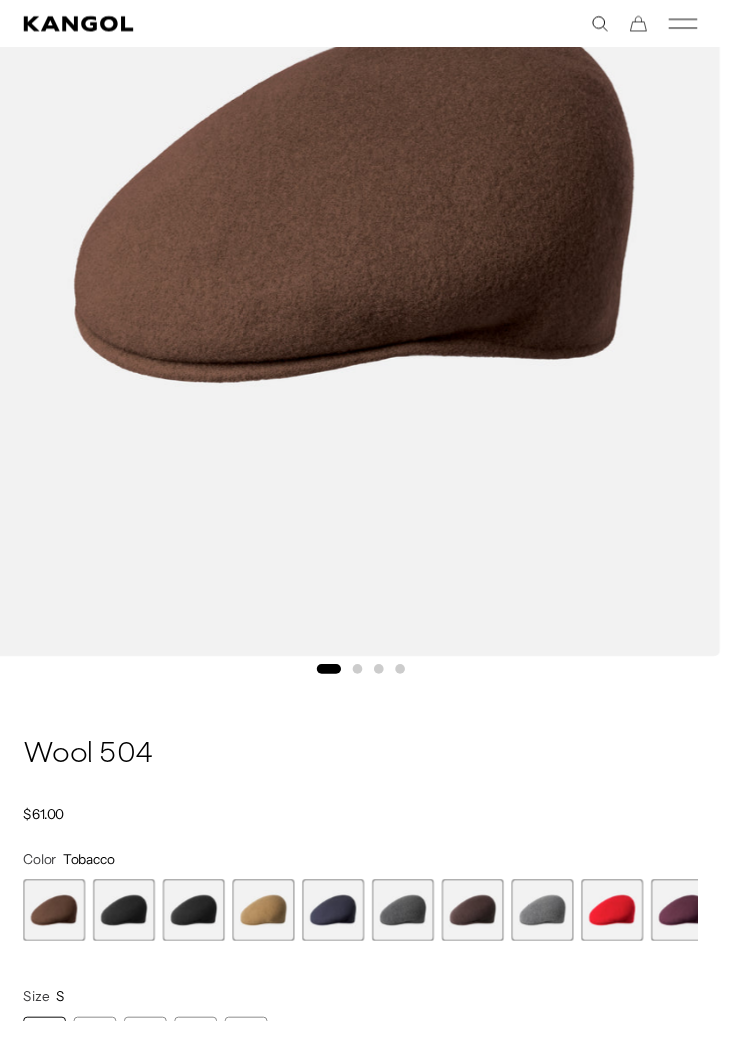 click at bounding box center (272, 940) 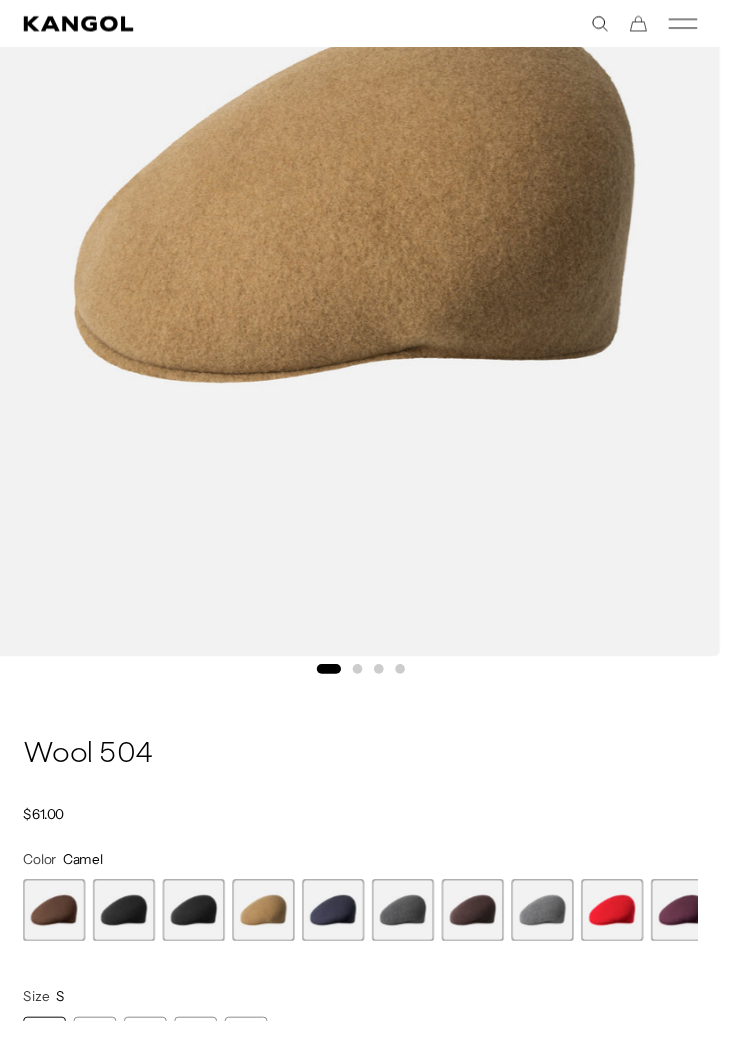 scroll, scrollTop: 0, scrollLeft: 412, axis: horizontal 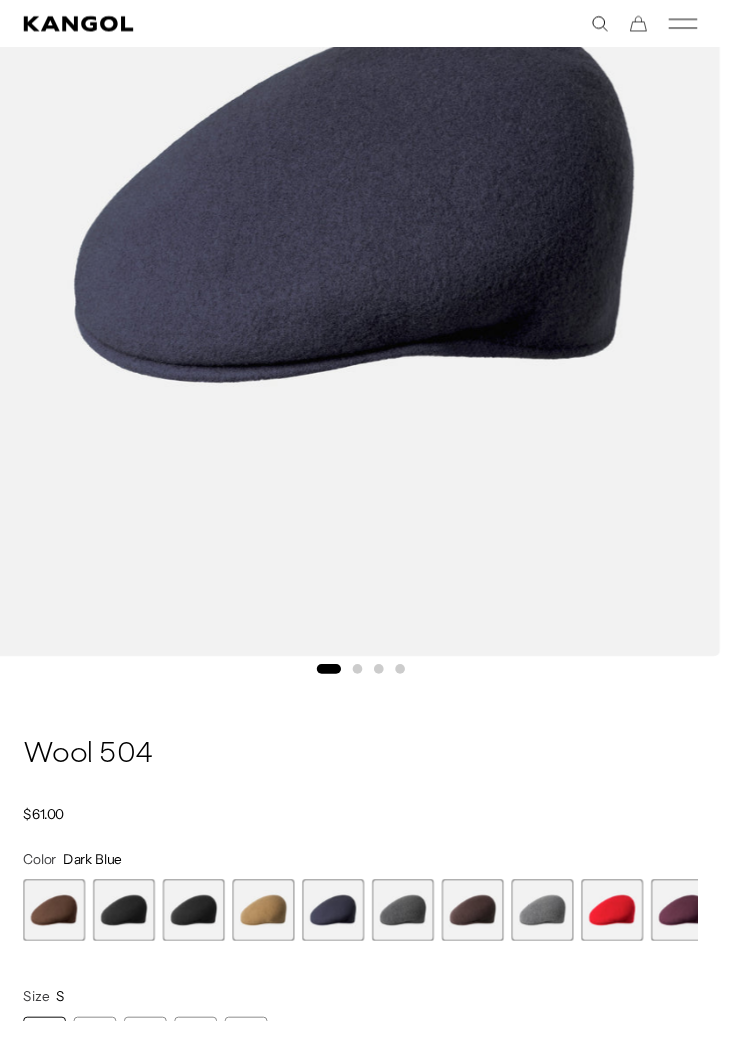 click at bounding box center [128, 940] 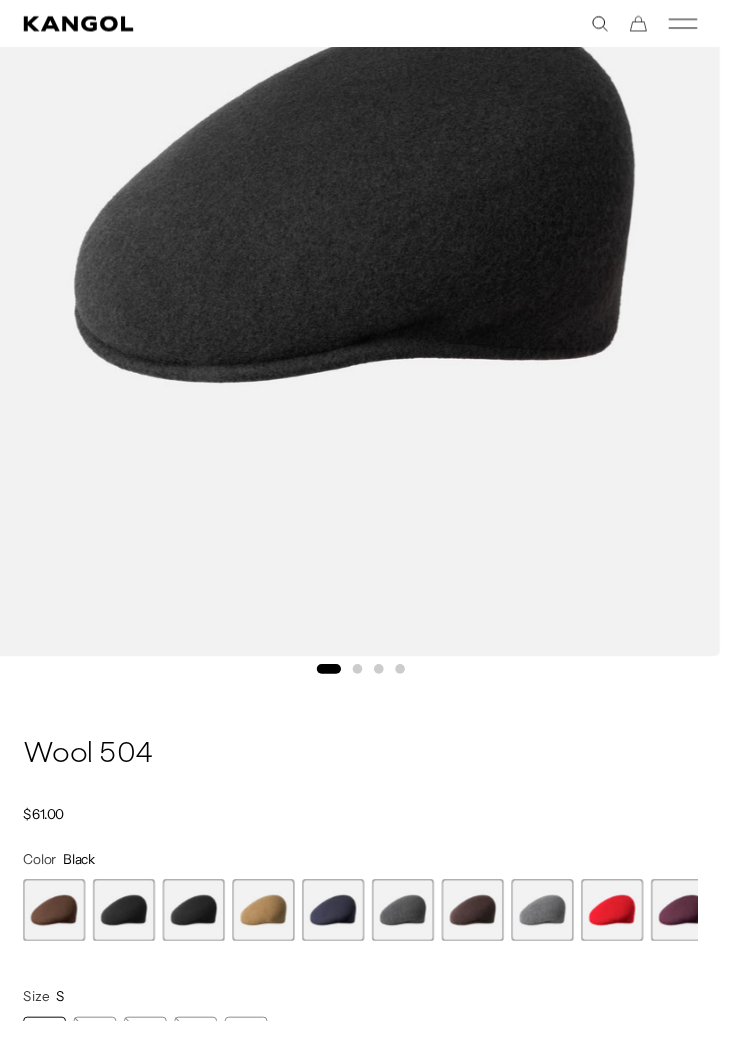 scroll, scrollTop: 0, scrollLeft: 412, axis: horizontal 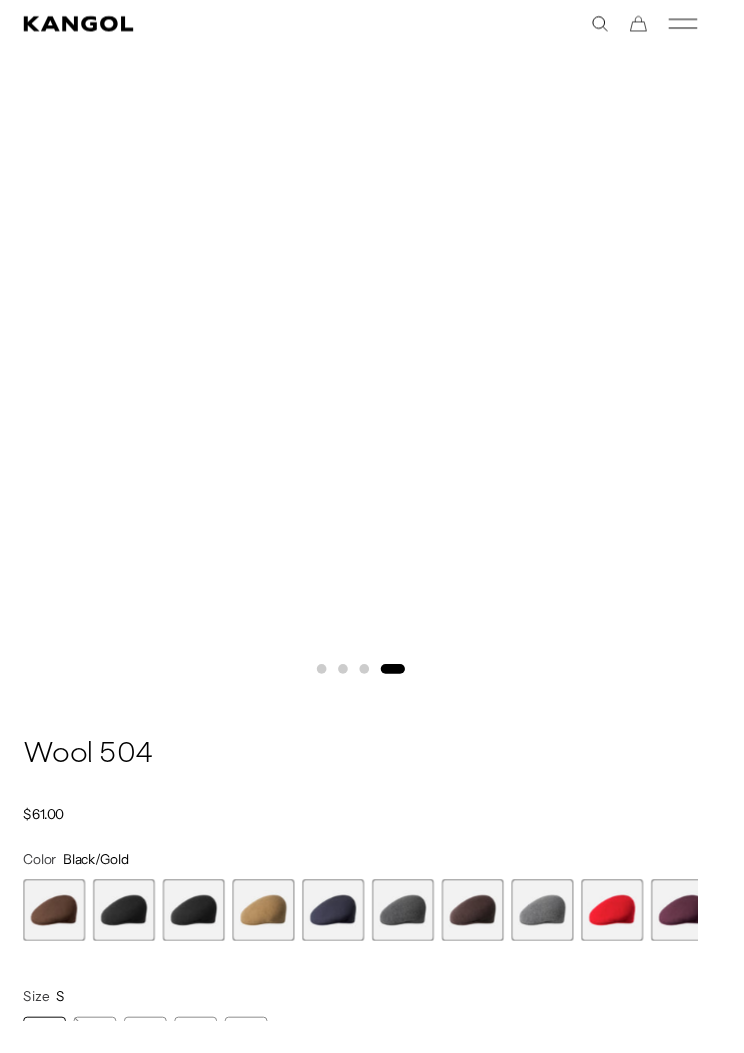 click on "S" at bounding box center [46, 1072] 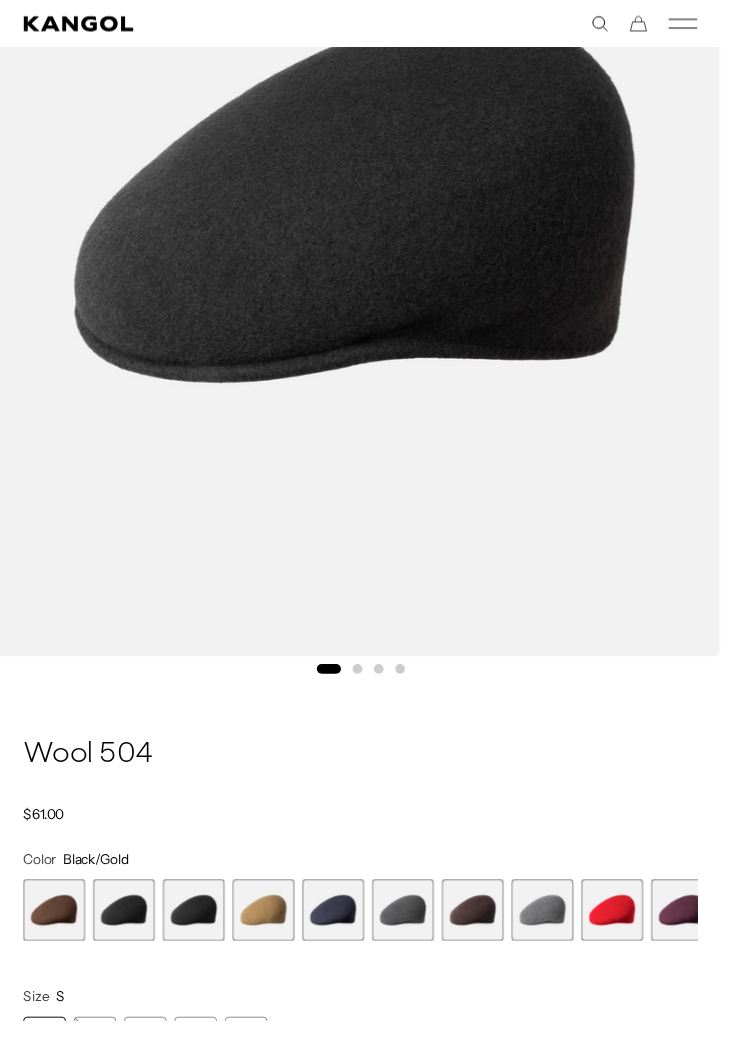 click at bounding box center (344, 940) 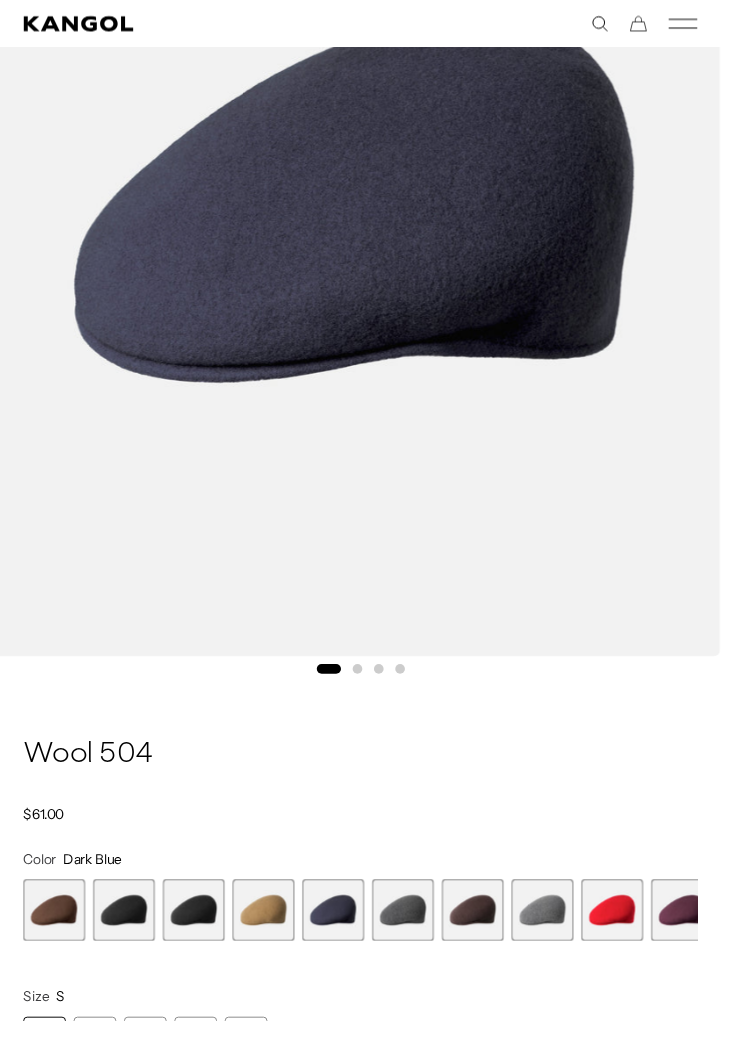 scroll, scrollTop: 0, scrollLeft: 412, axis: horizontal 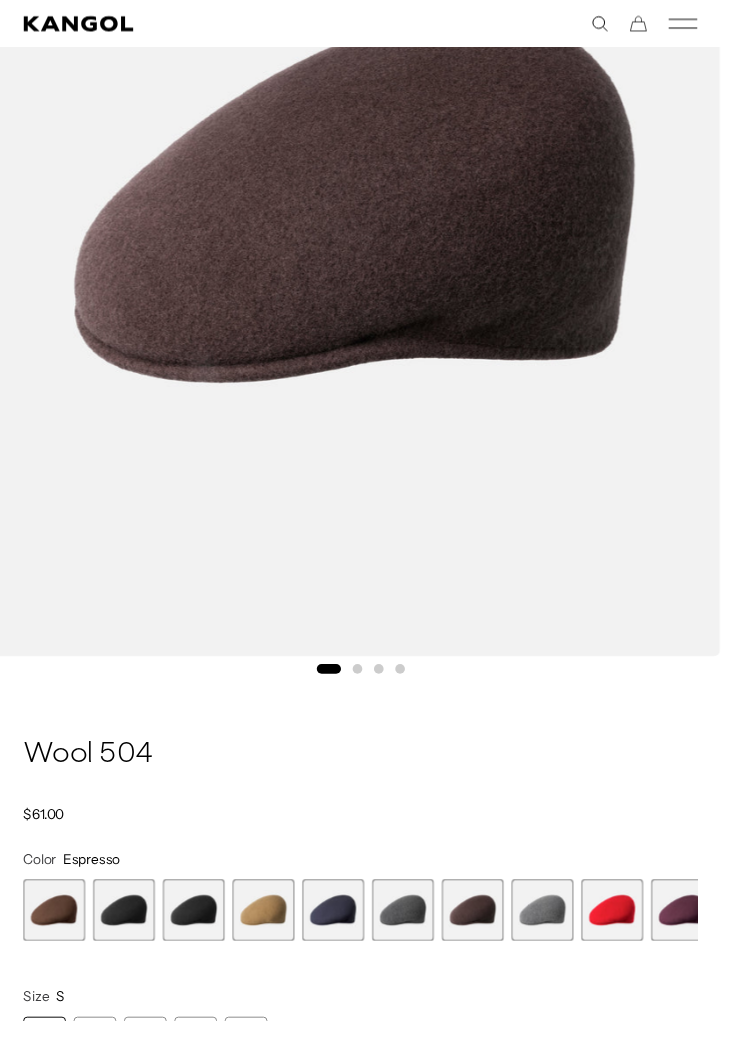 click at bounding box center (560, 940) 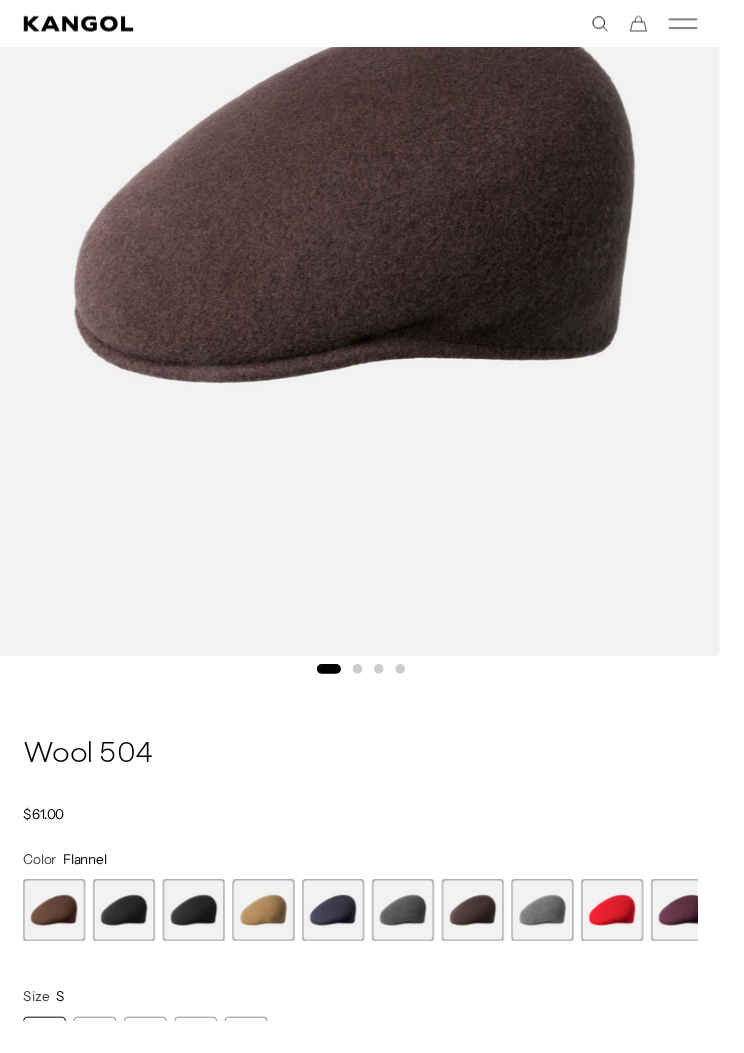 scroll, scrollTop: 0, scrollLeft: 412, axis: horizontal 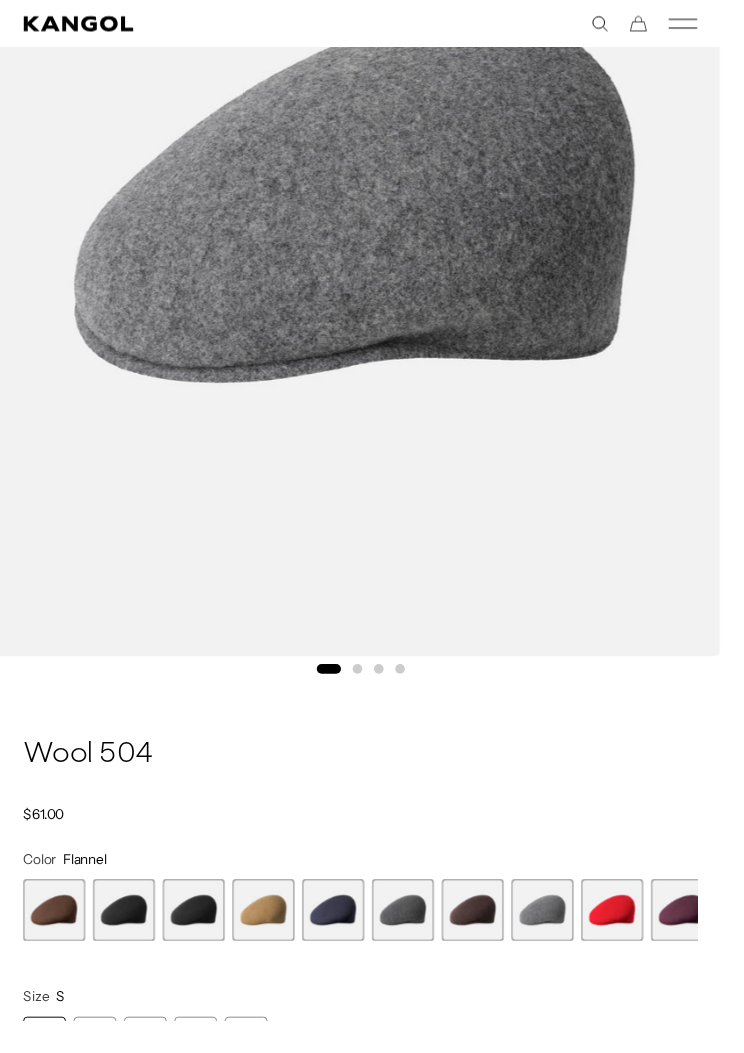 click at bounding box center [560, 940] 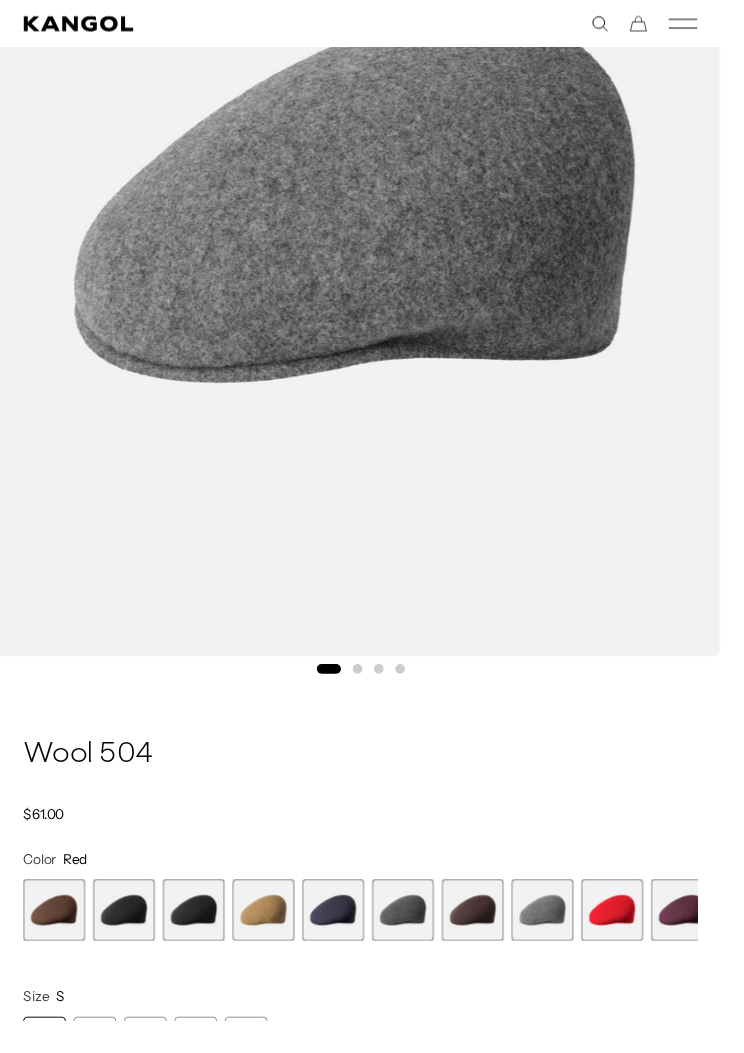 scroll, scrollTop: 0, scrollLeft: 0, axis: both 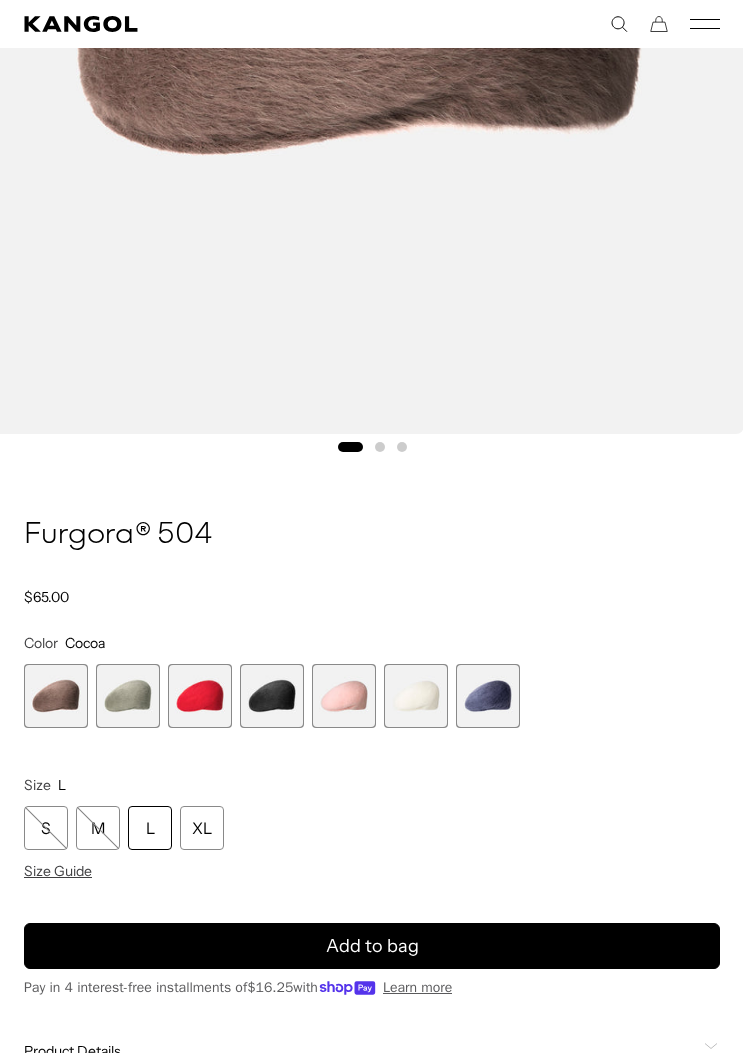 click at bounding box center (416, 696) 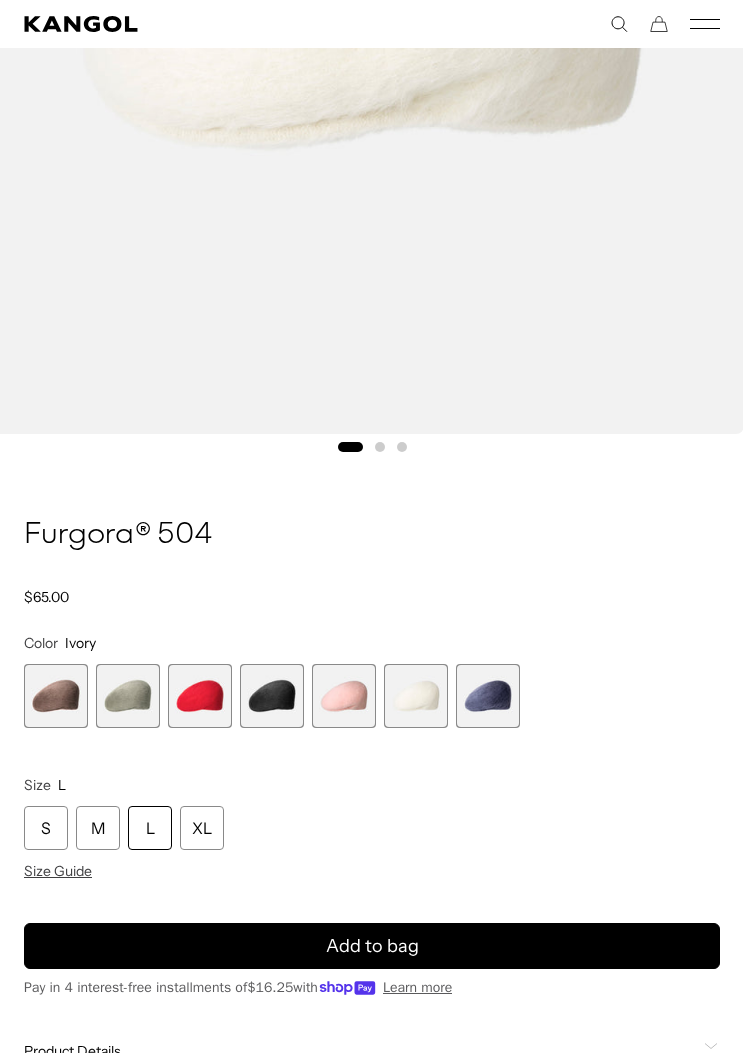 scroll, scrollTop: 0, scrollLeft: 0, axis: both 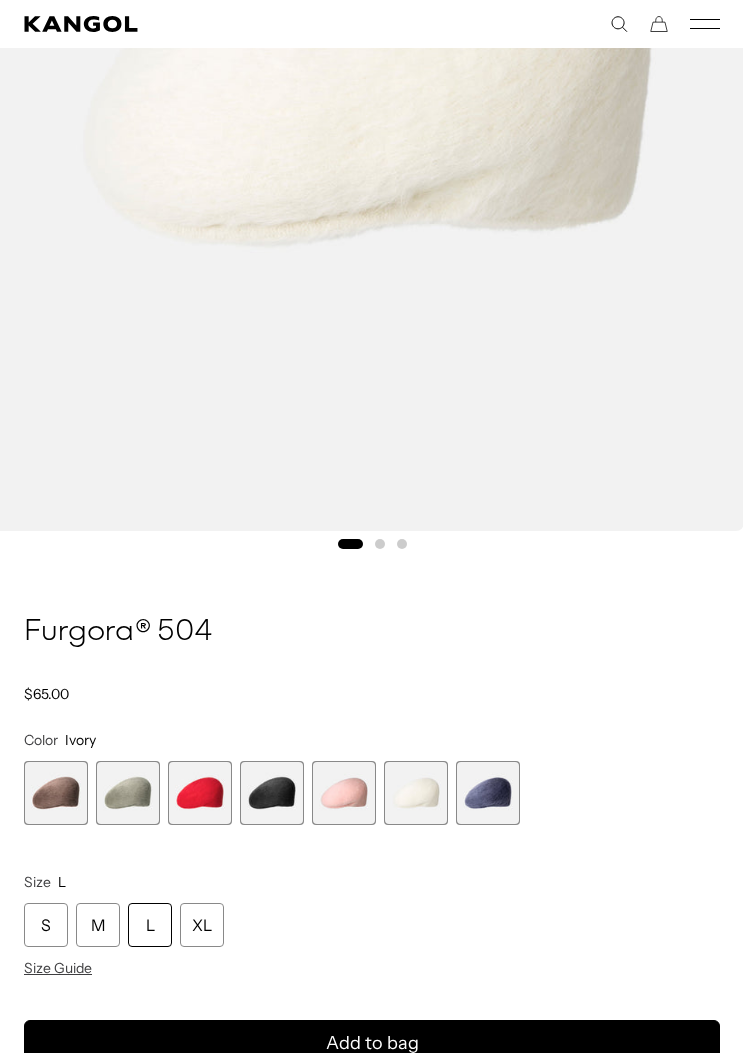 click on "S" at bounding box center (46, 925) 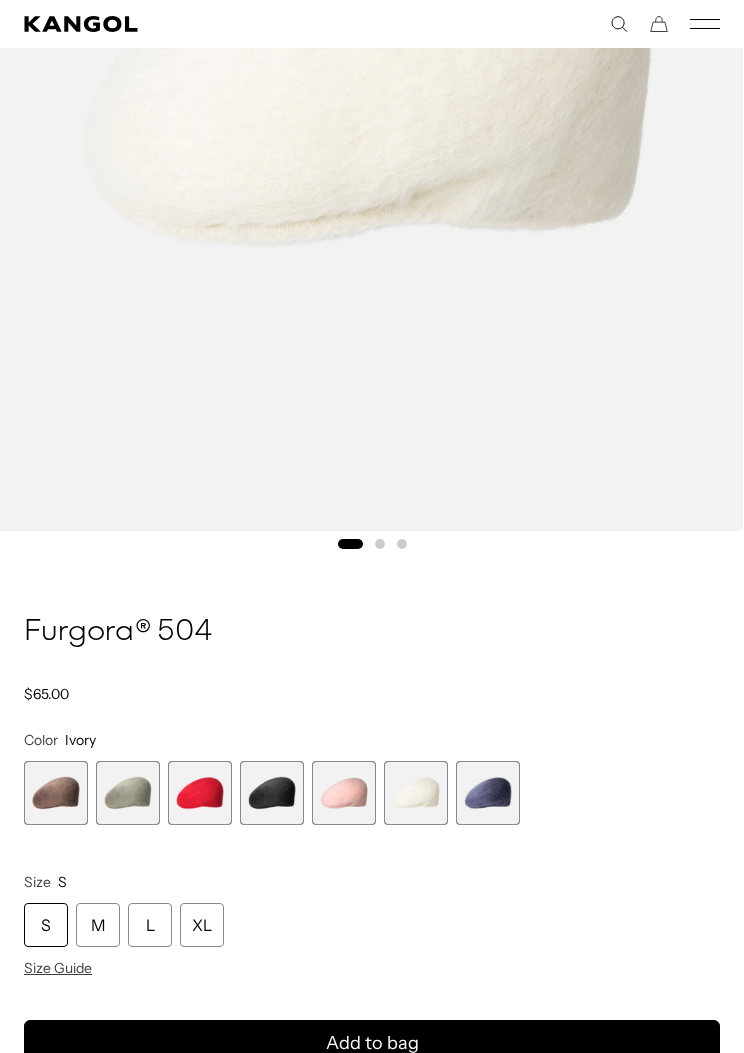 scroll, scrollTop: 0, scrollLeft: 0, axis: both 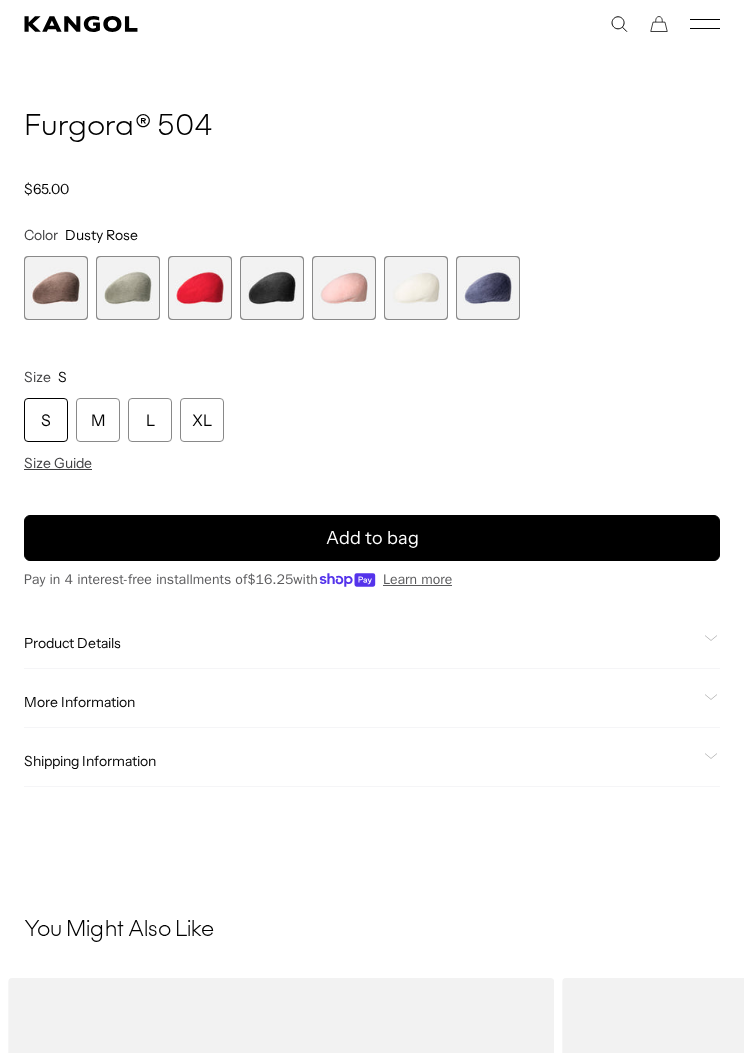 click on "Product Details" 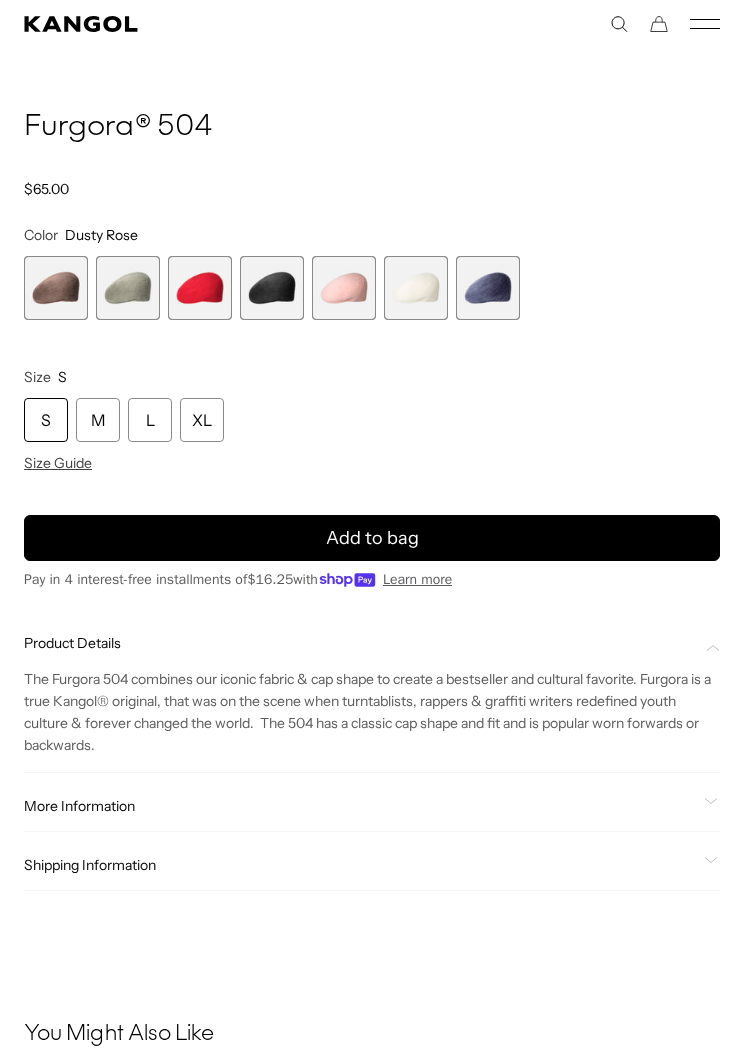 scroll, scrollTop: 0, scrollLeft: 412, axis: horizontal 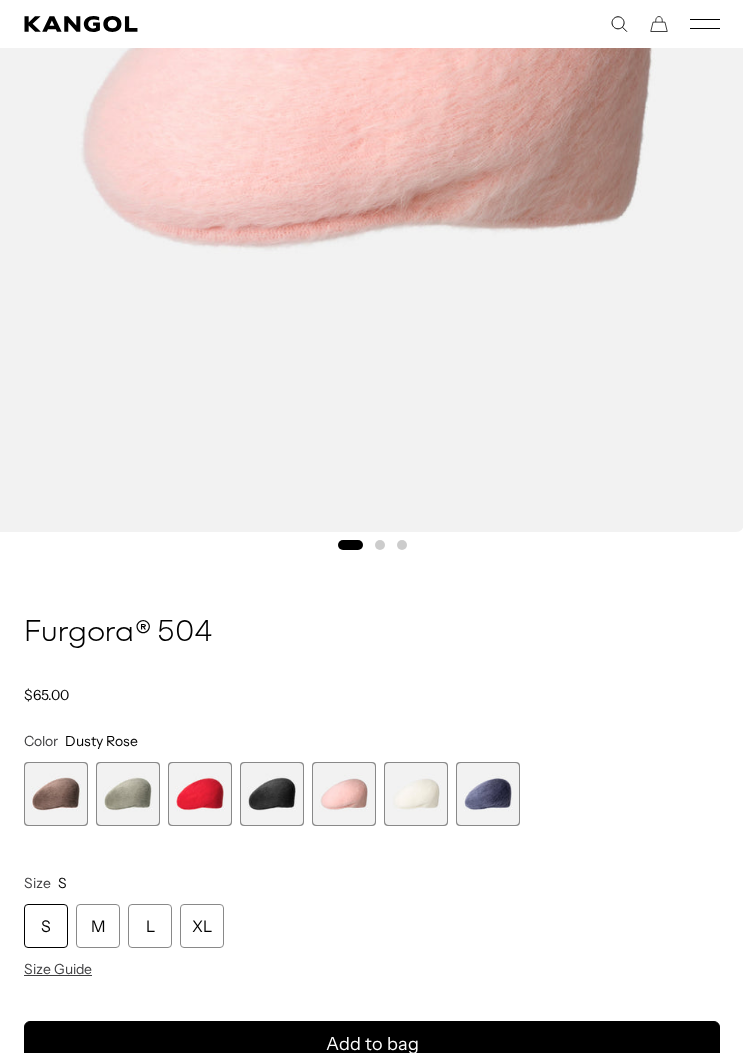click at bounding box center (416, 794) 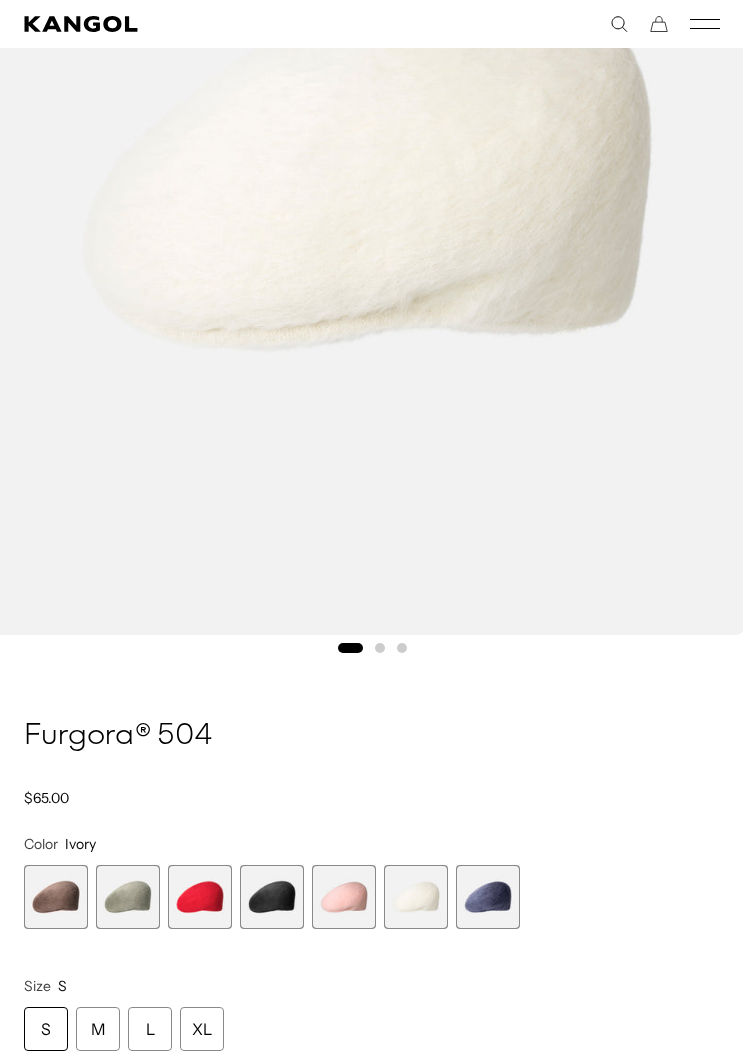 scroll, scrollTop: 525, scrollLeft: 0, axis: vertical 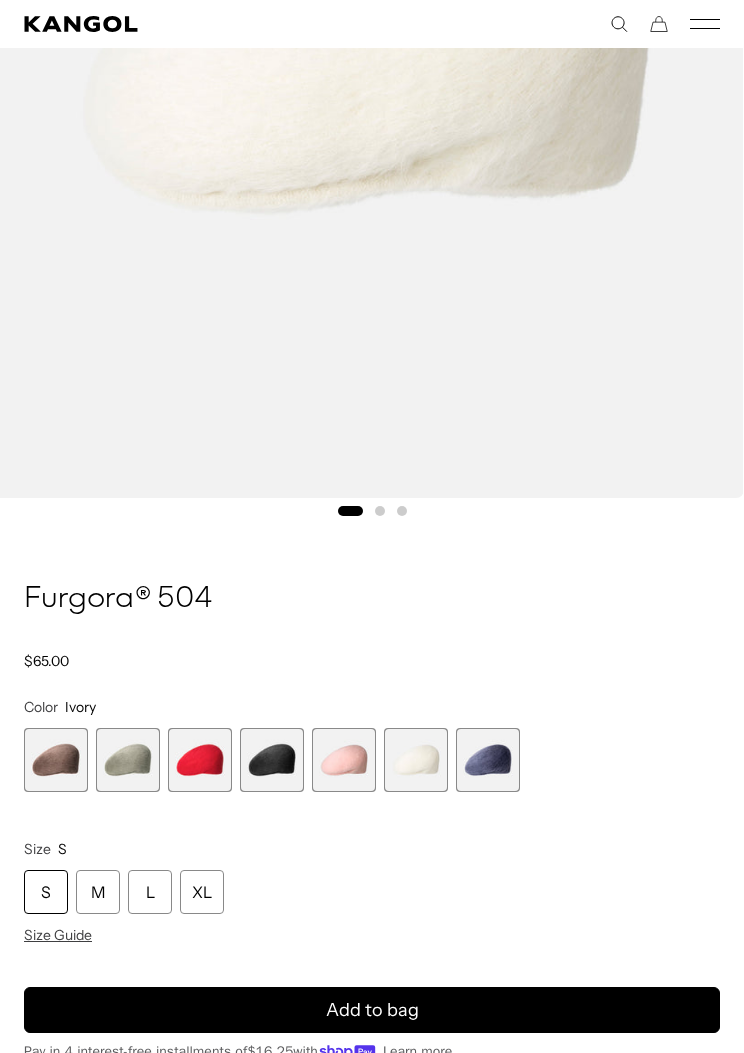 click at bounding box center [56, 760] 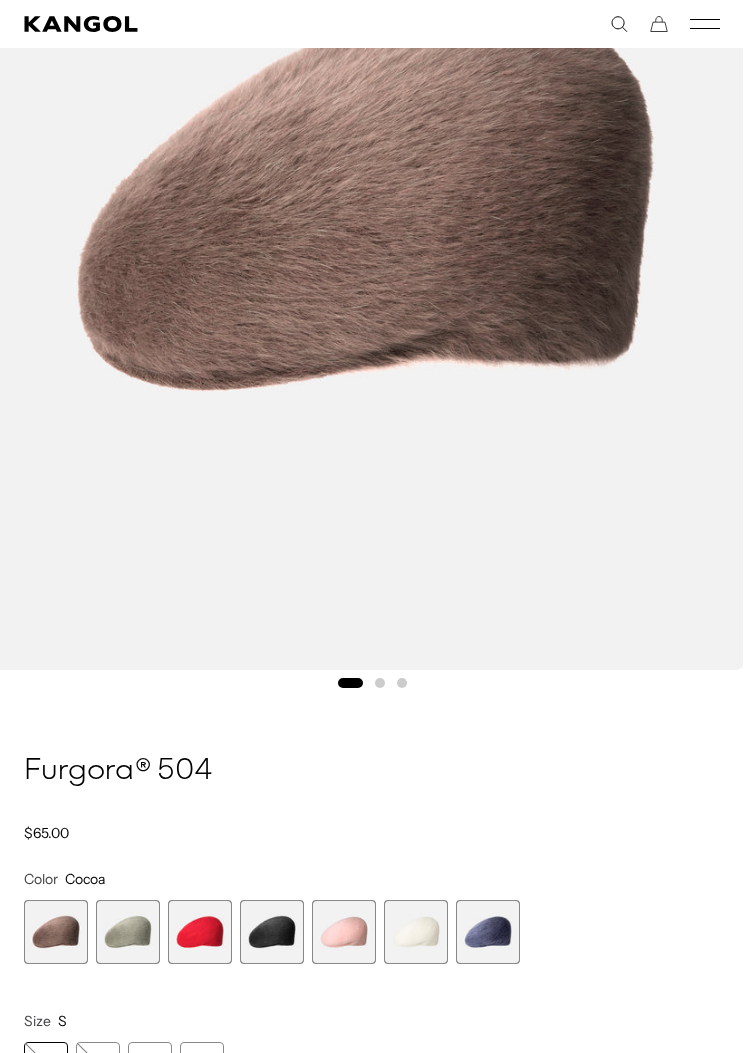 scroll, scrollTop: 433, scrollLeft: 0, axis: vertical 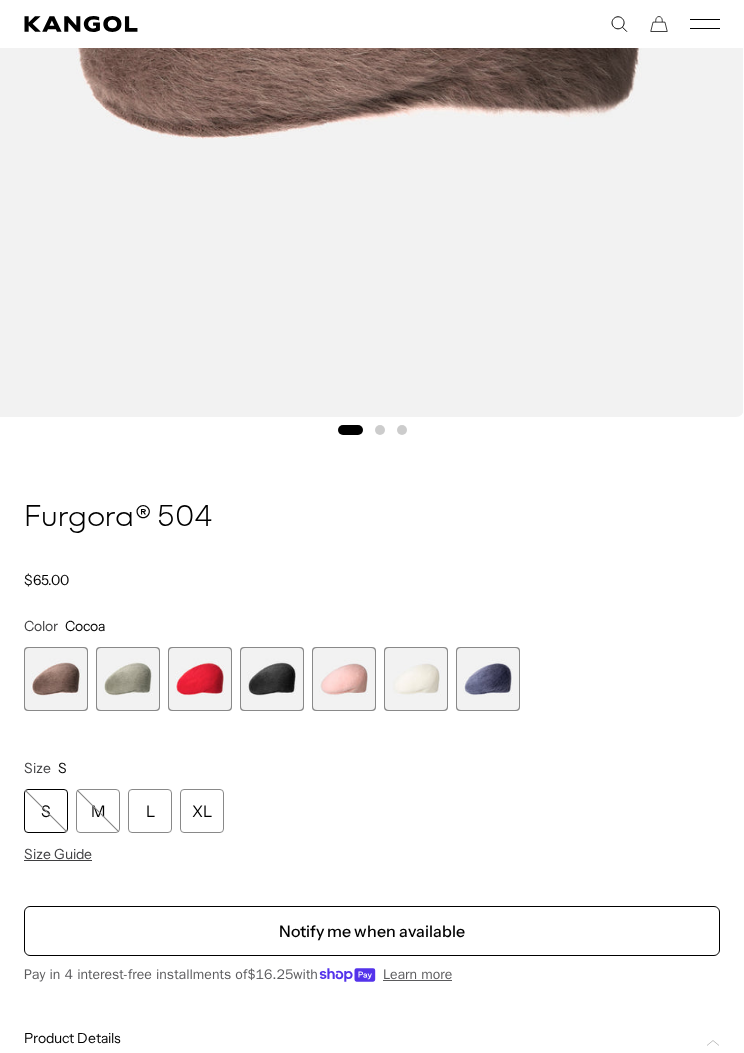 click at bounding box center (128, 679) 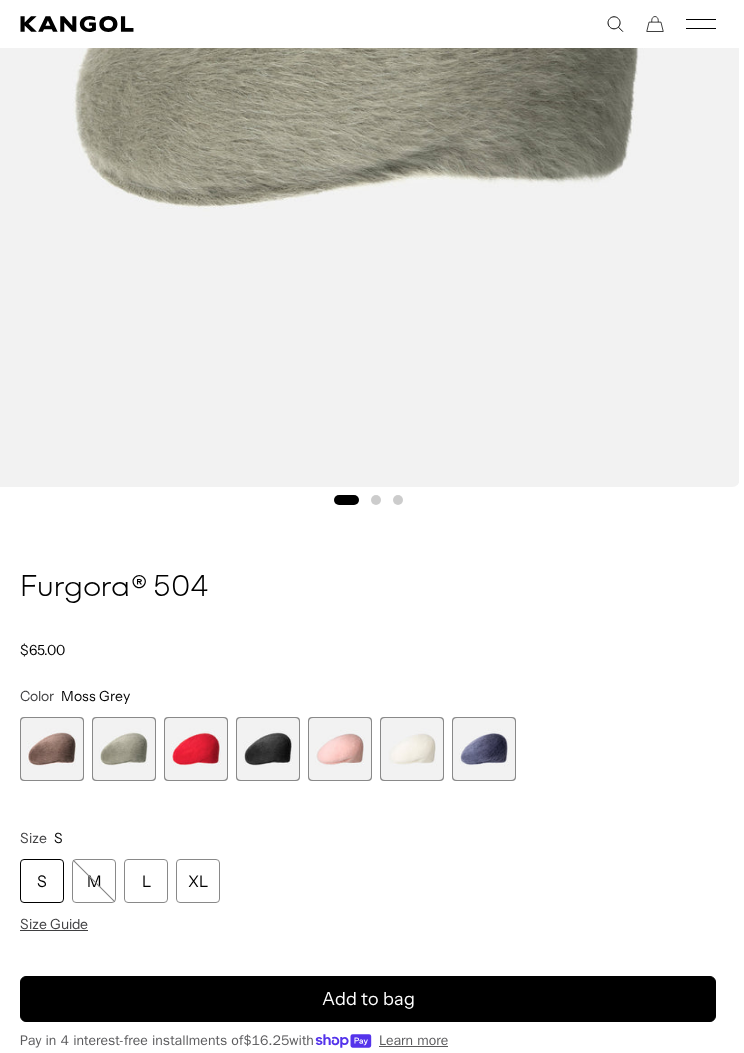 click on "S" at bounding box center [42, 881] 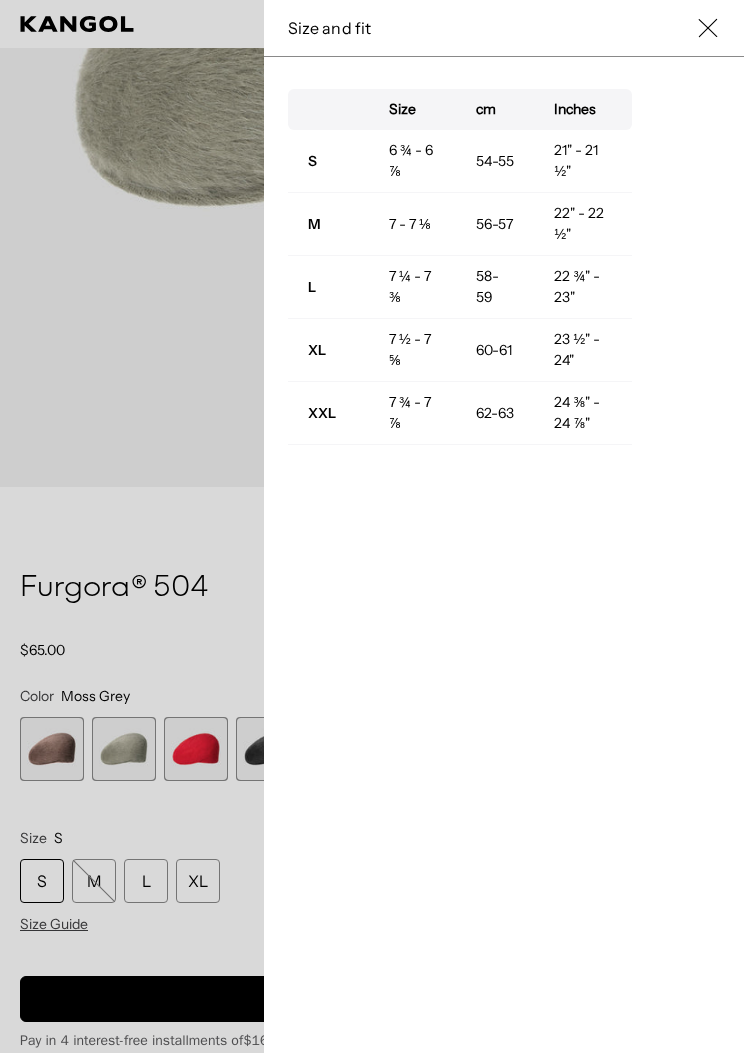 click 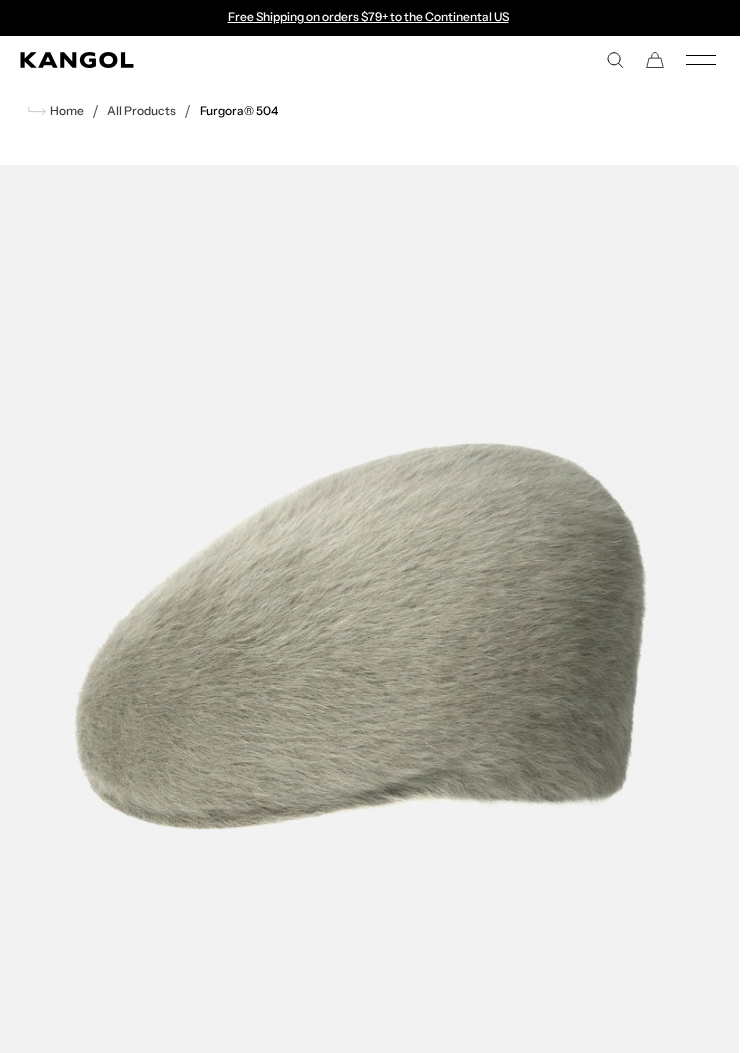 click on "All Products" at bounding box center (141, 111) 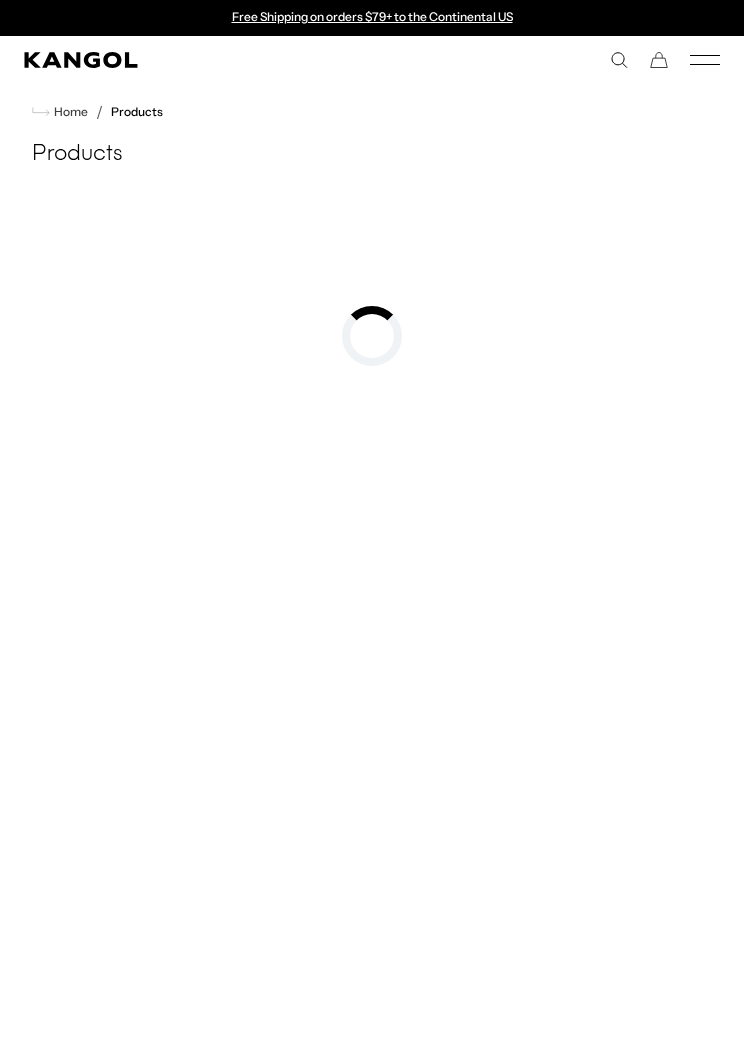 scroll, scrollTop: 0, scrollLeft: 0, axis: both 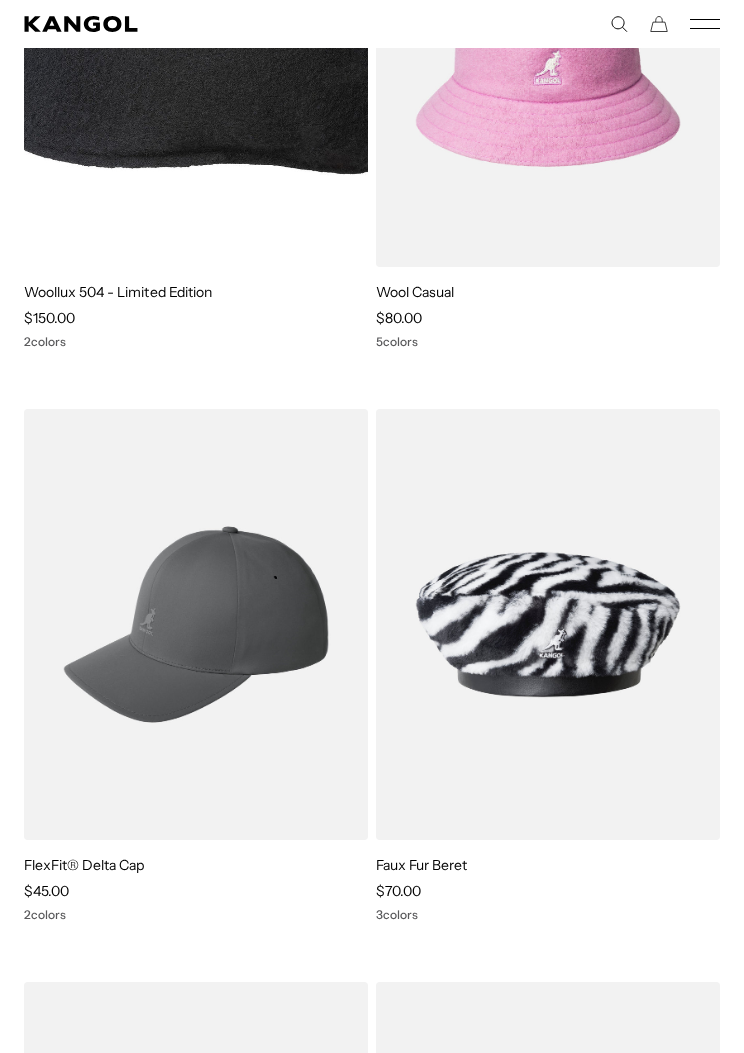 click on "Sale Price $70.00" at bounding box center (548, 891) 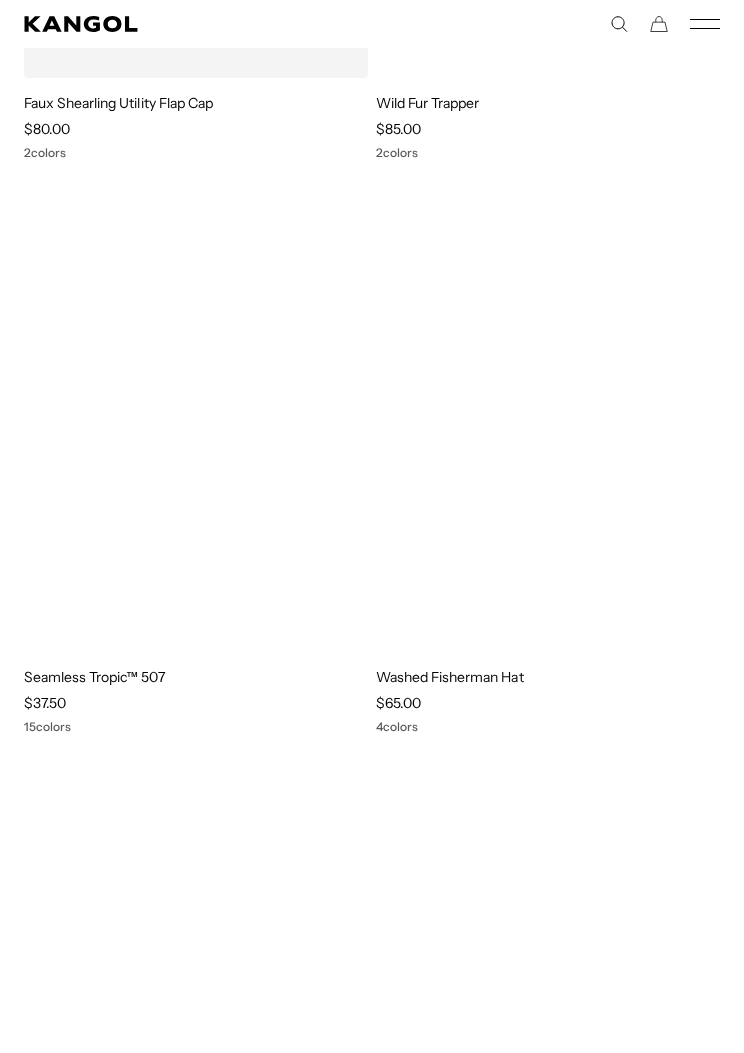 scroll, scrollTop: 22421, scrollLeft: 0, axis: vertical 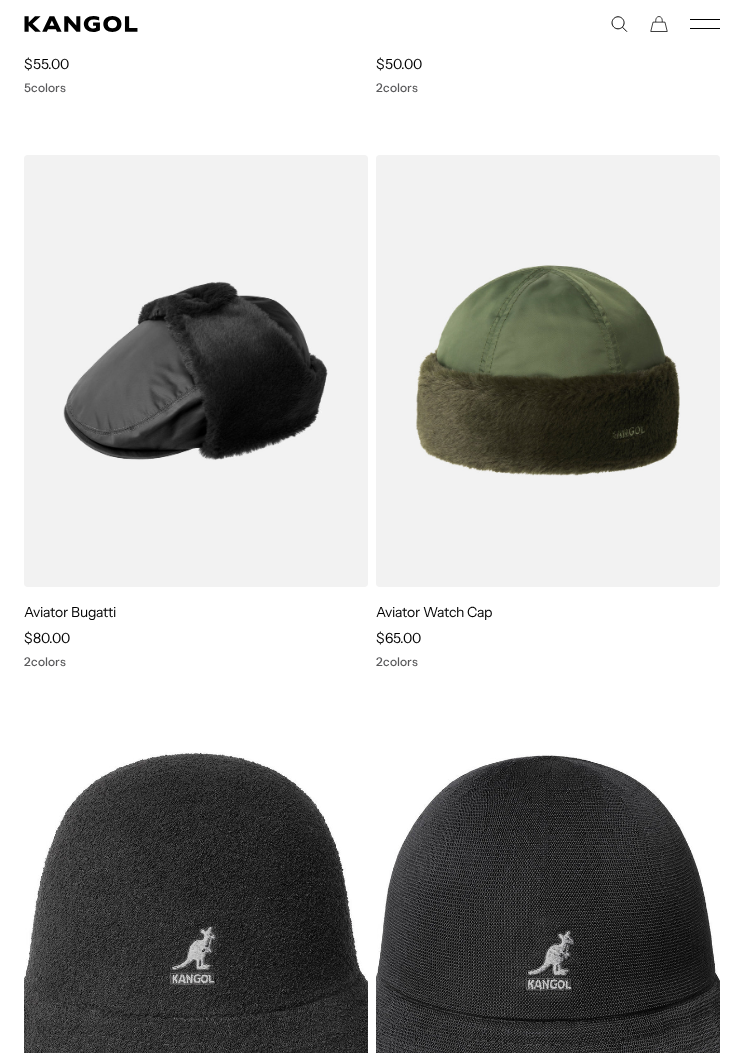 click at bounding box center (0, 0) 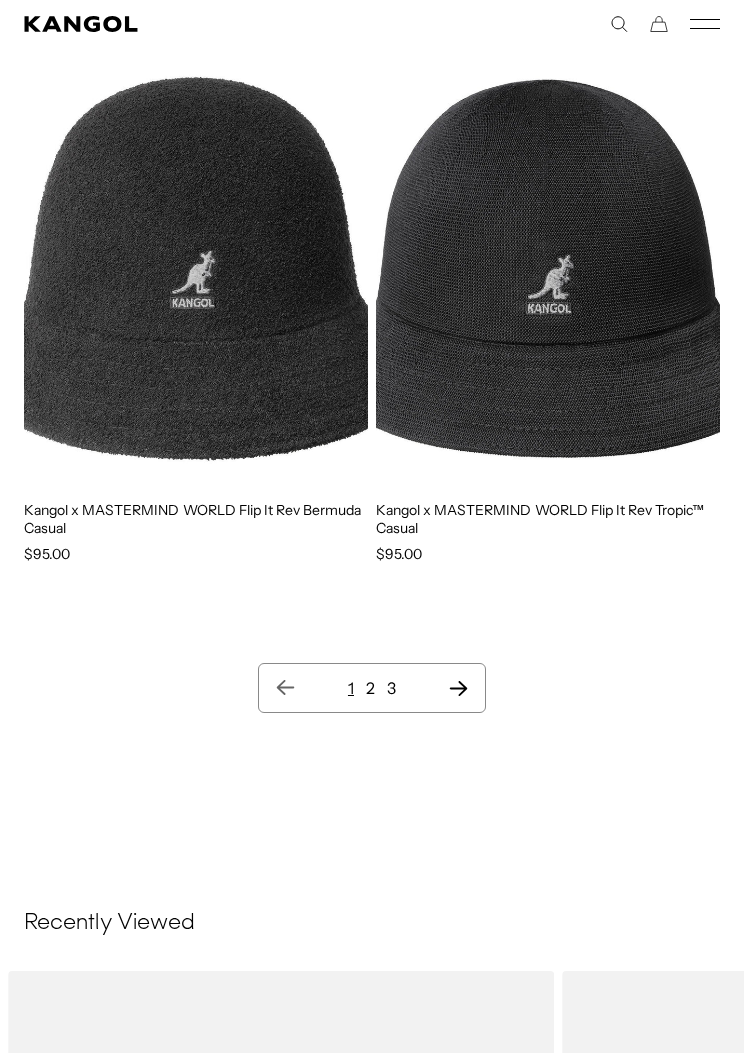 scroll, scrollTop: 27179, scrollLeft: 0, axis: vertical 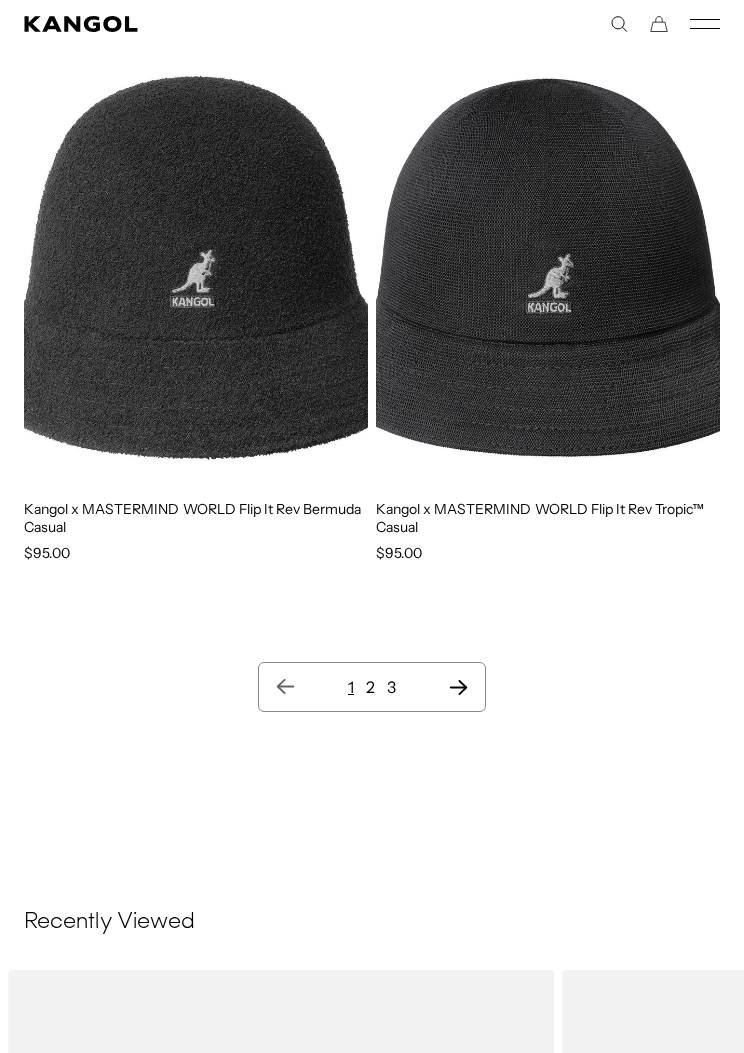 click 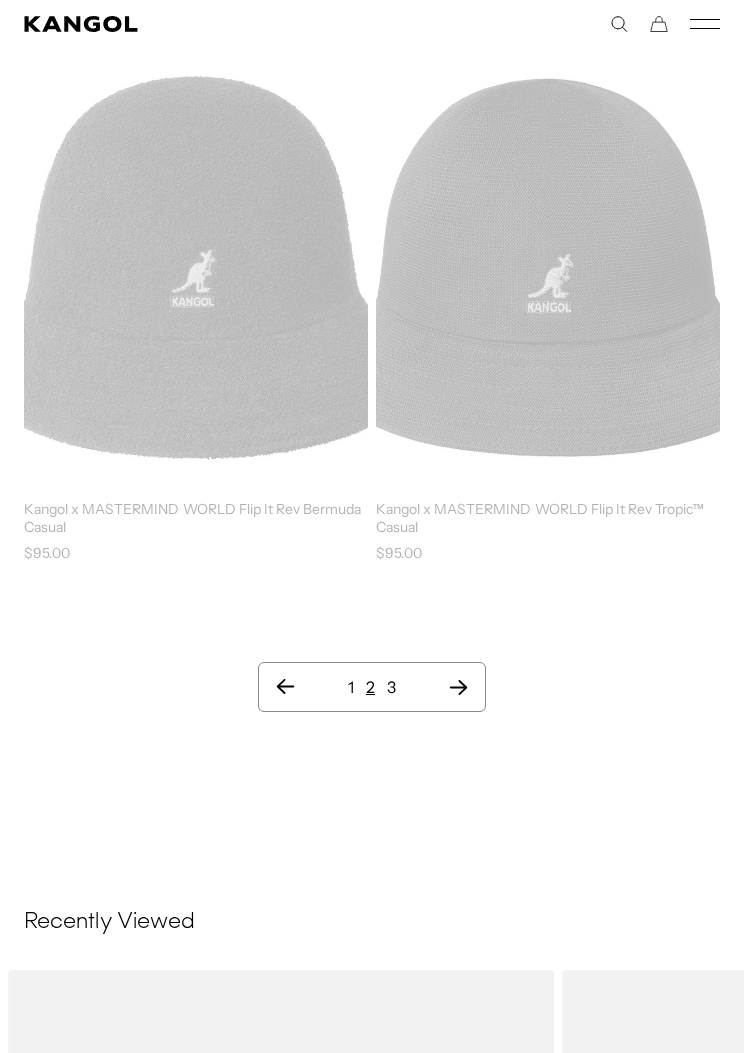 scroll, scrollTop: 31, scrollLeft: 0, axis: vertical 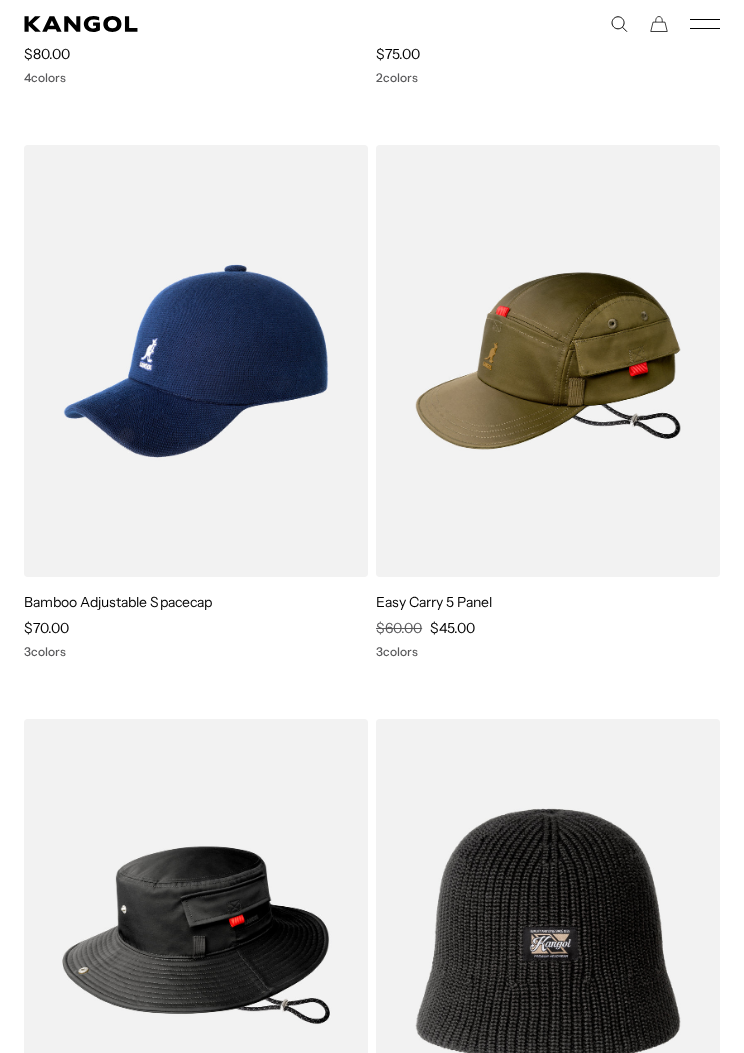 click at bounding box center [0, 0] 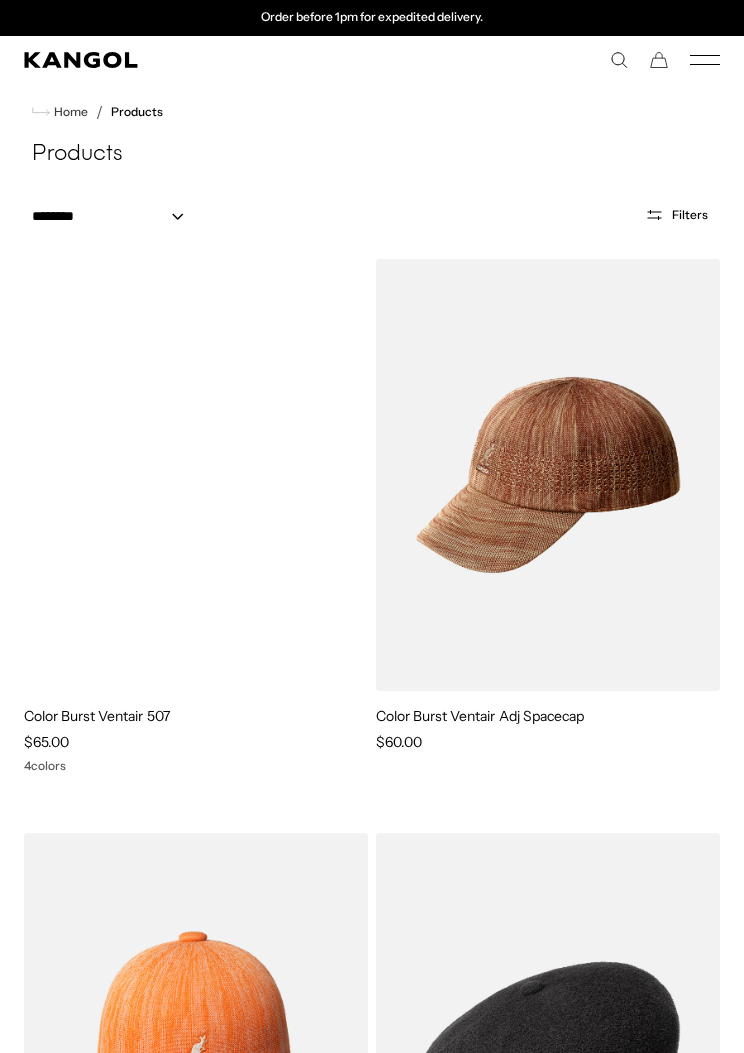 scroll, scrollTop: 1262, scrollLeft: 0, axis: vertical 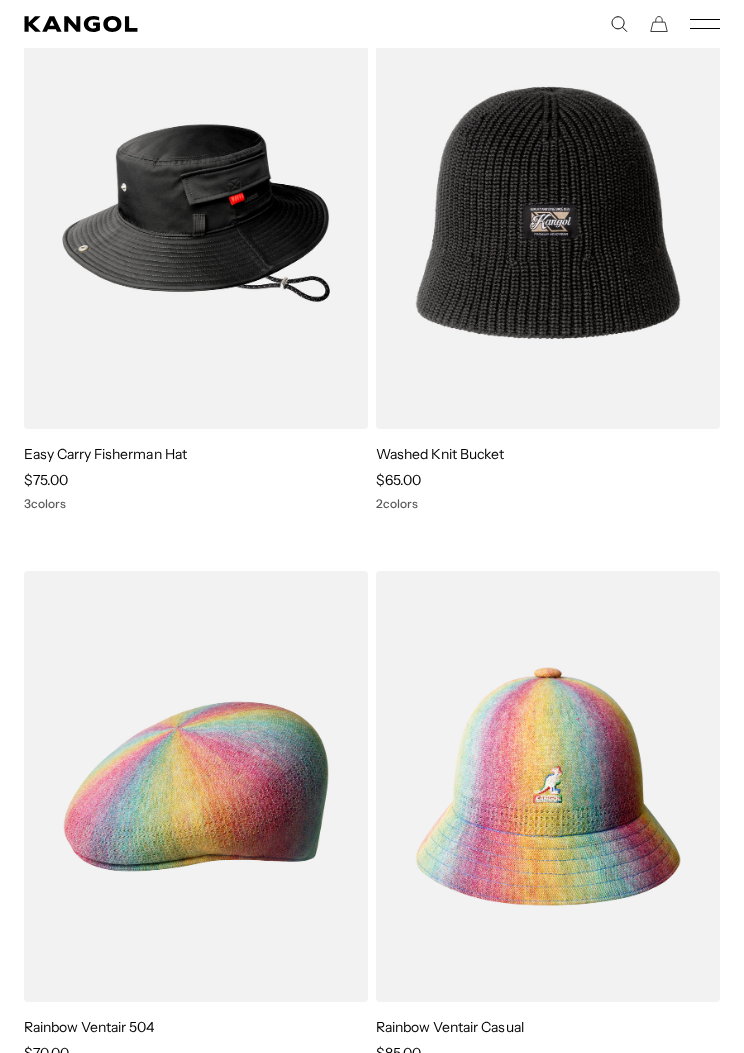 click at bounding box center (0, 0) 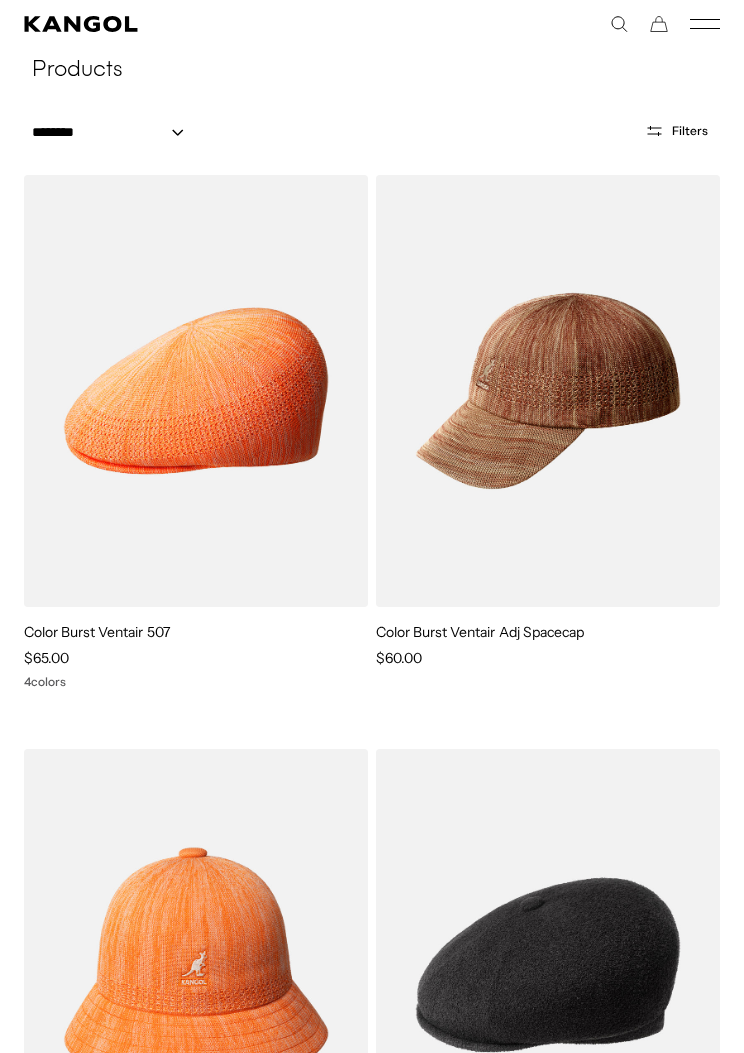 scroll, scrollTop: 2018, scrollLeft: 0, axis: vertical 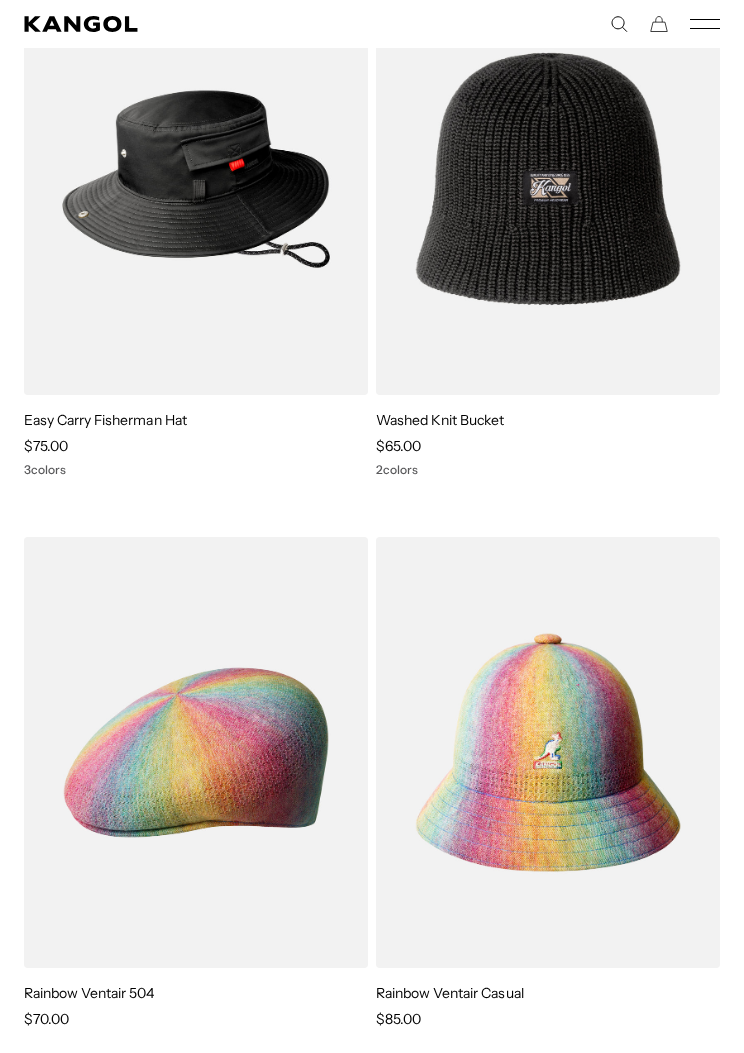 click at bounding box center [0, 0] 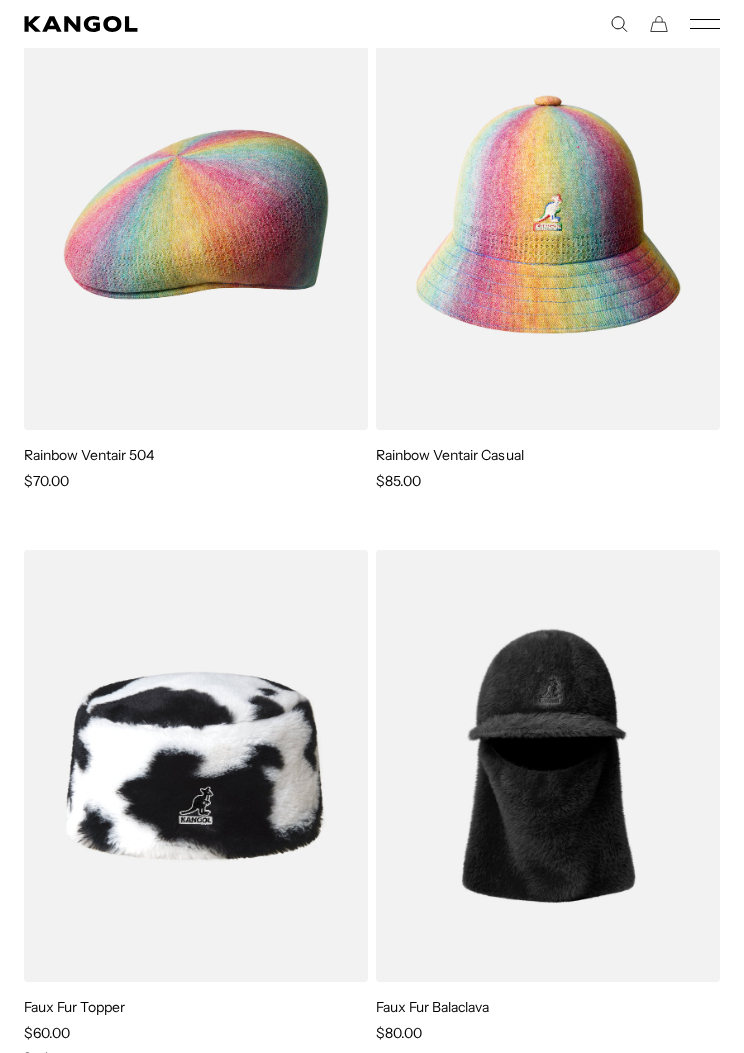 scroll, scrollTop: 2576, scrollLeft: 0, axis: vertical 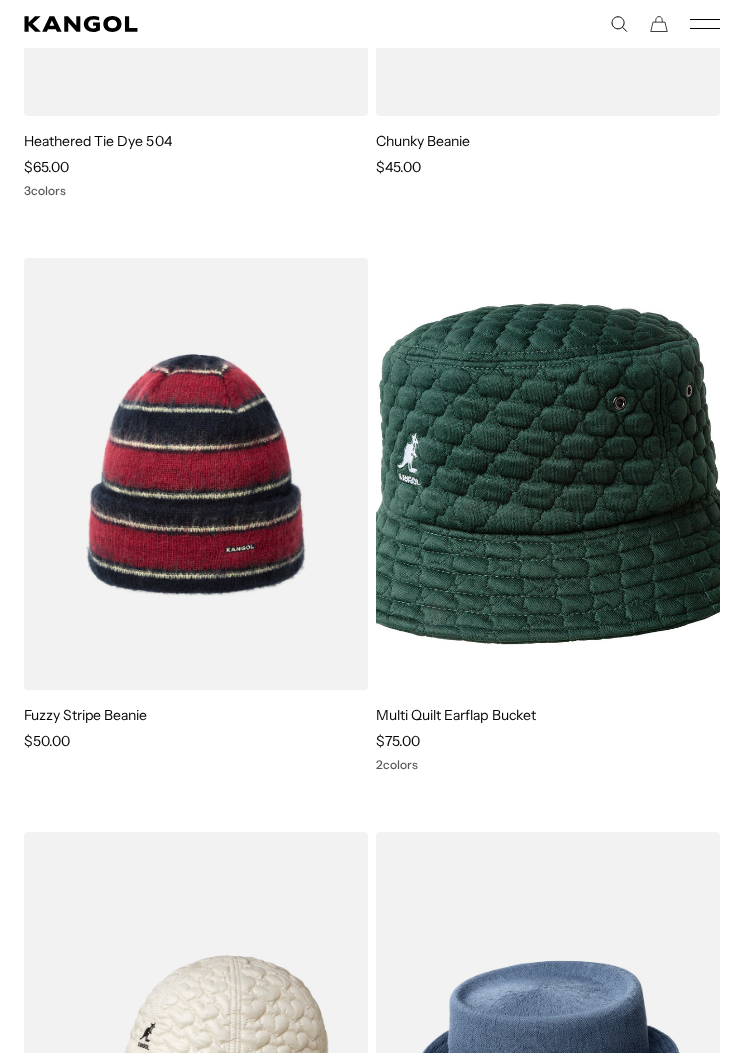 click at bounding box center [0, 0] 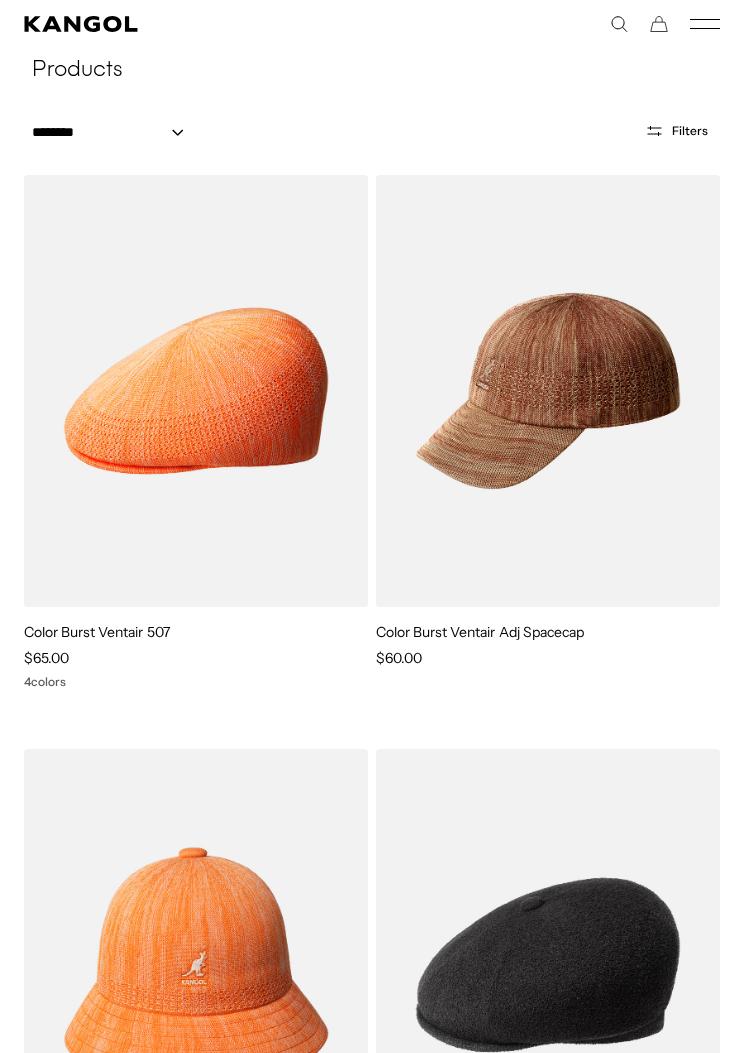 scroll, scrollTop: 3996, scrollLeft: 0, axis: vertical 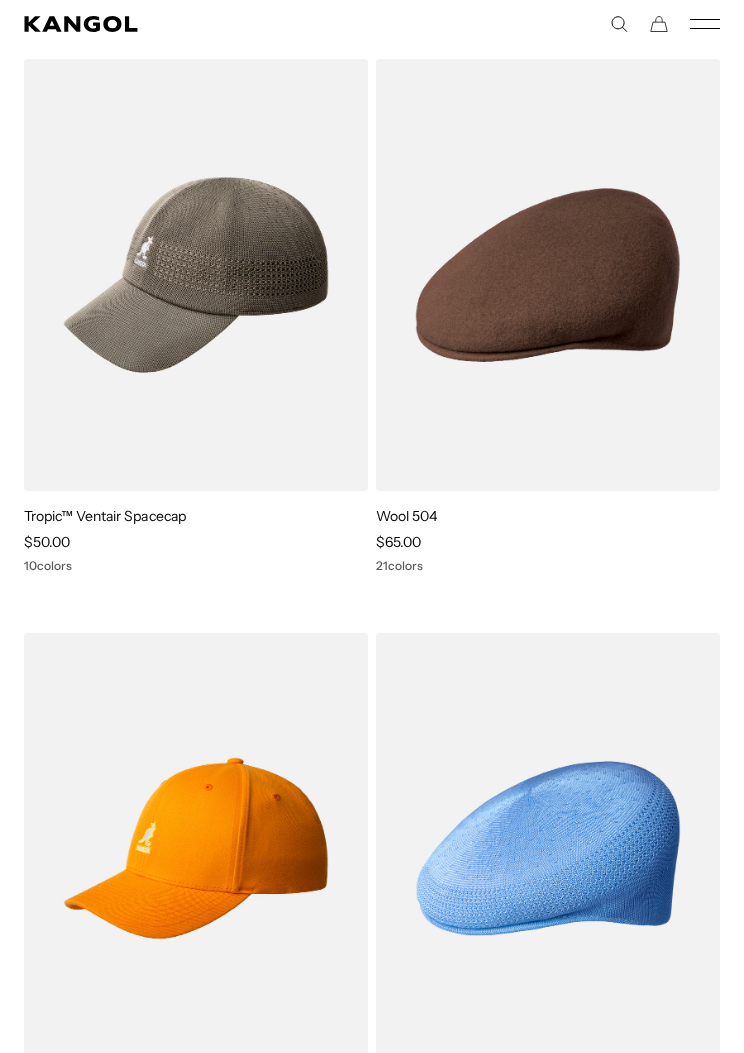 click at bounding box center [0, 0] 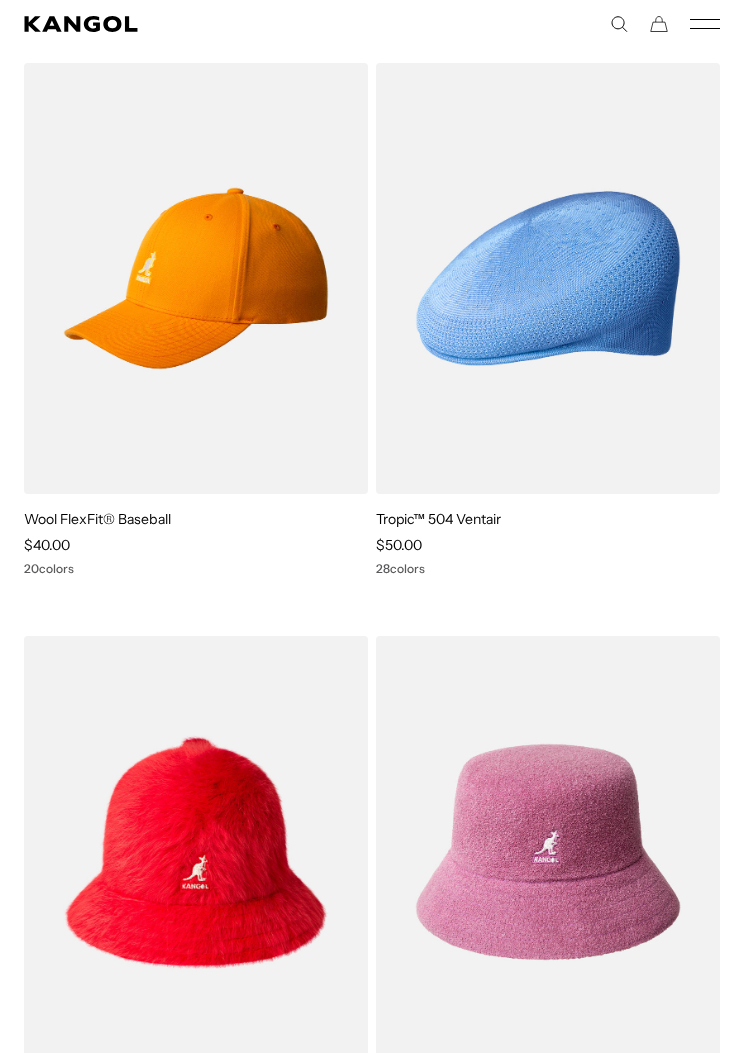 scroll, scrollTop: 6902, scrollLeft: 0, axis: vertical 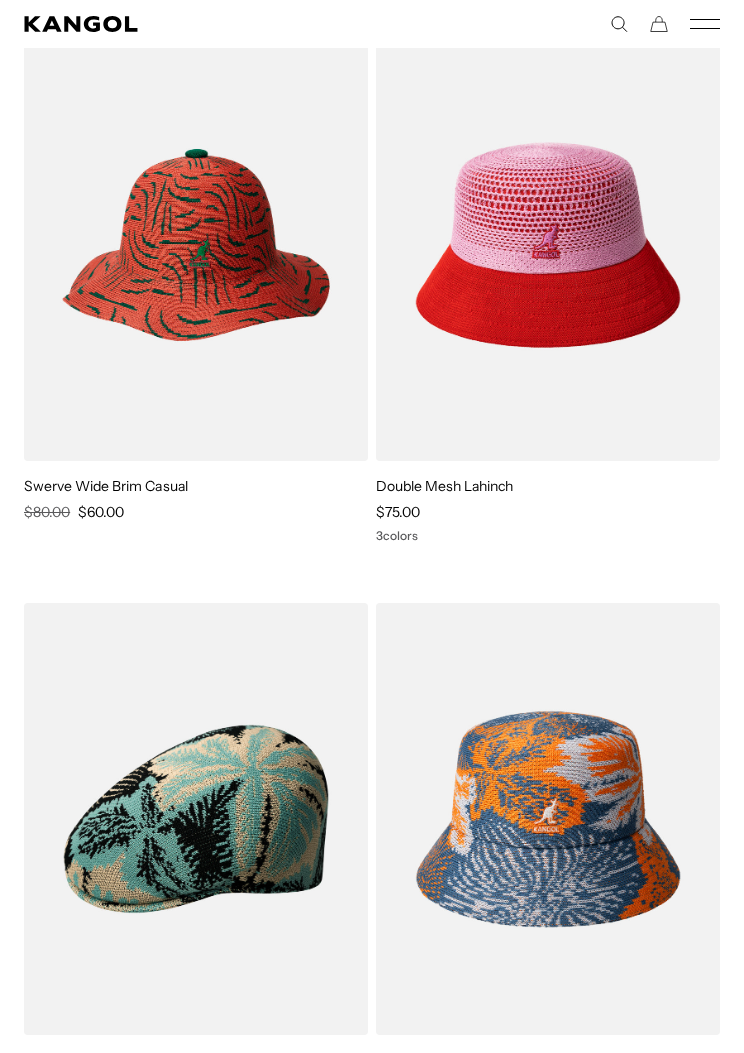 click at bounding box center [196, 245] 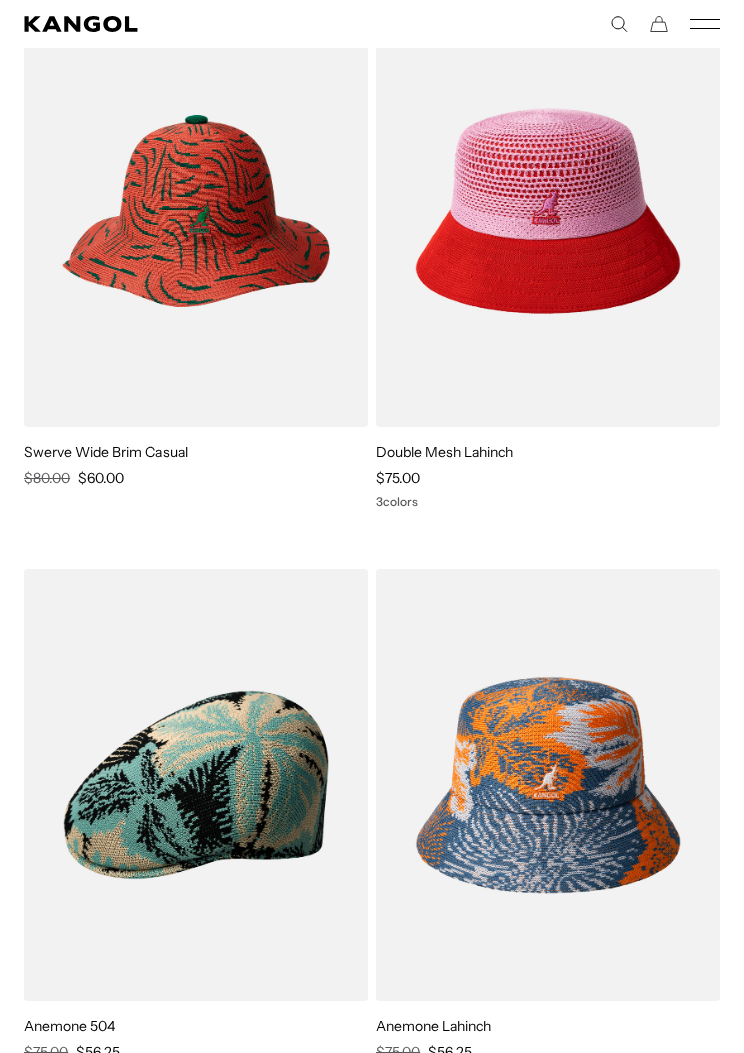 scroll, scrollTop: 0, scrollLeft: 412, axis: horizontal 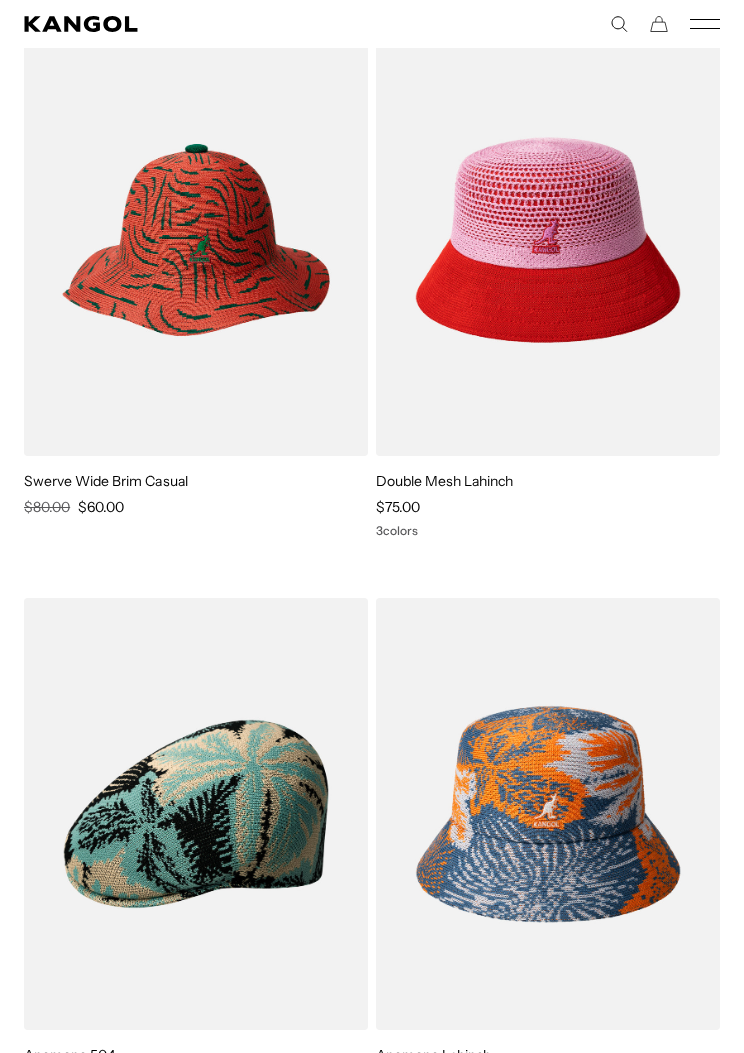 click at bounding box center (0, 0) 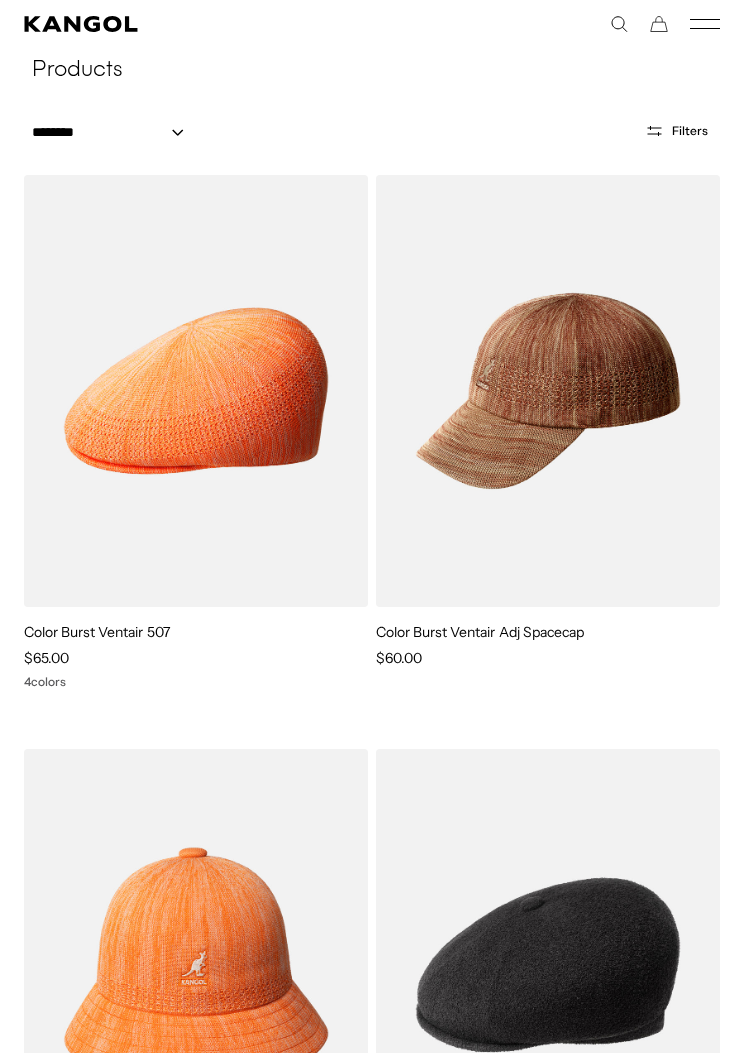 scroll, scrollTop: 10521, scrollLeft: 0, axis: vertical 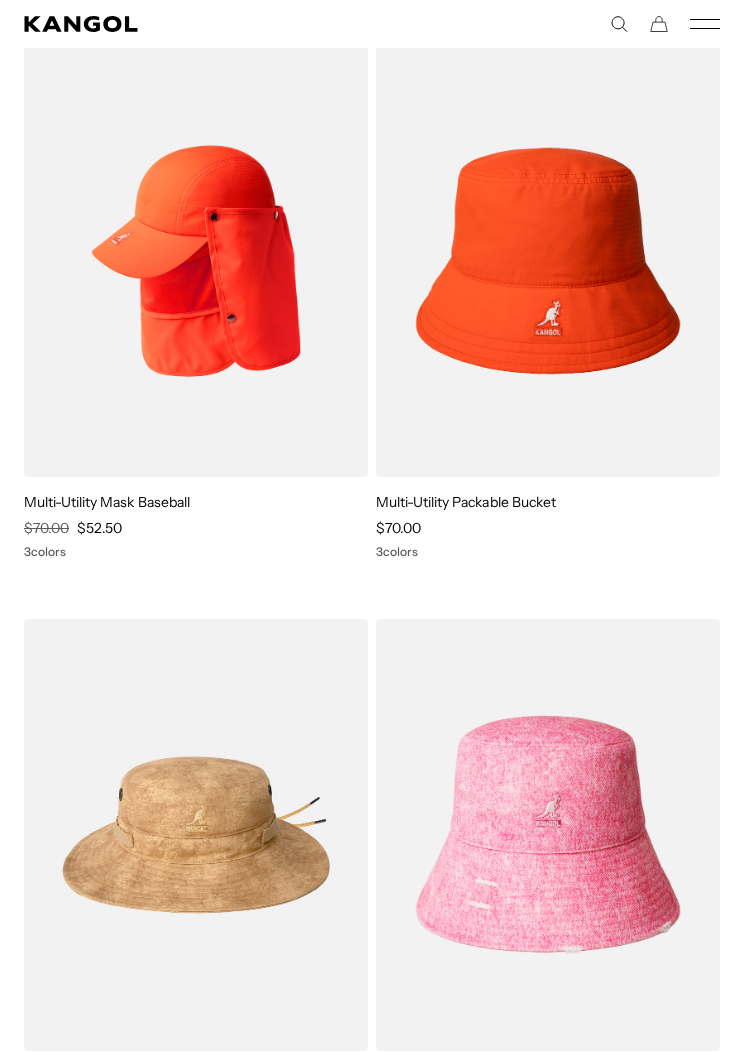 click at bounding box center (0, 0) 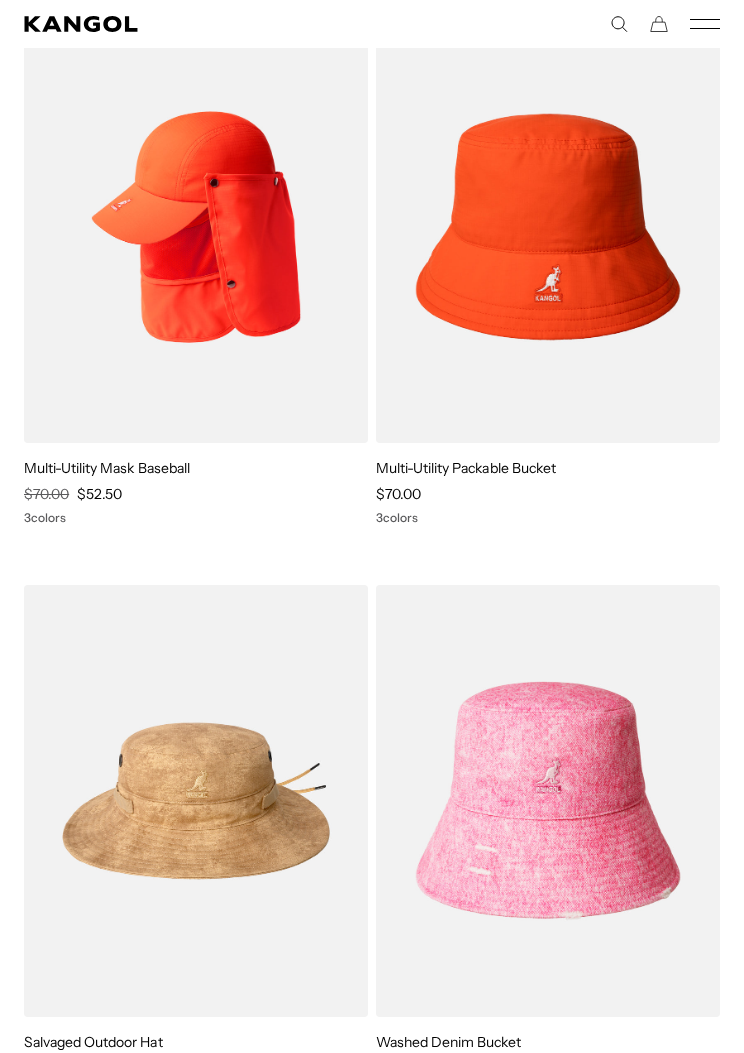 scroll, scrollTop: 0, scrollLeft: 412, axis: horizontal 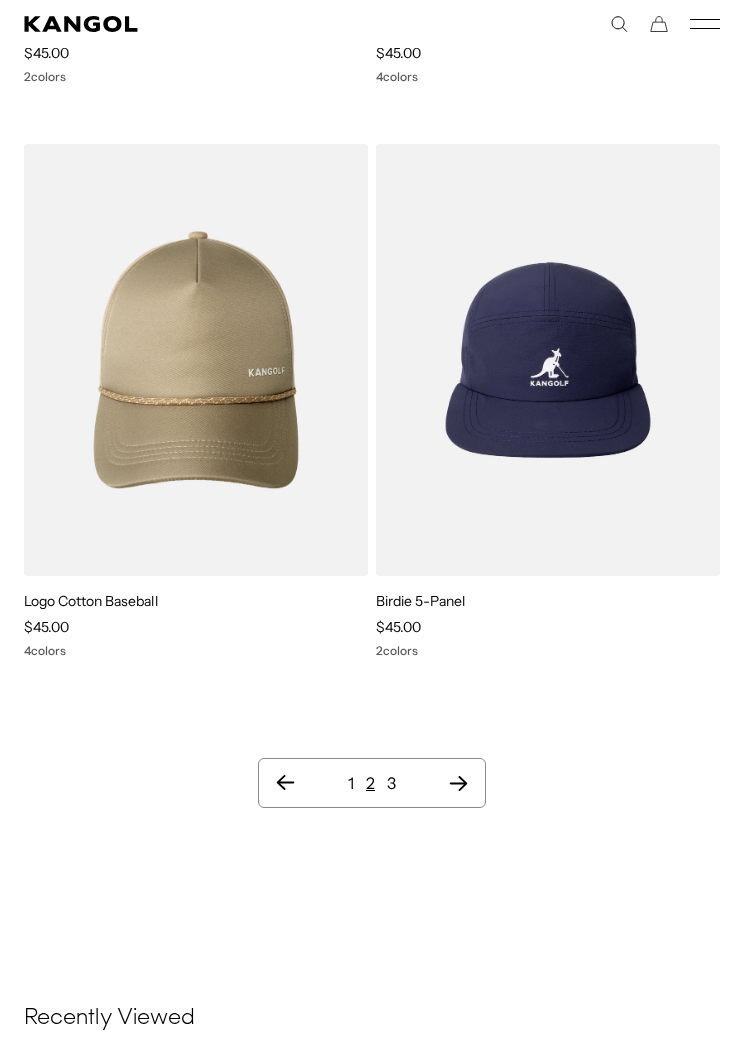 click on "1 2 3" at bounding box center [372, 783] 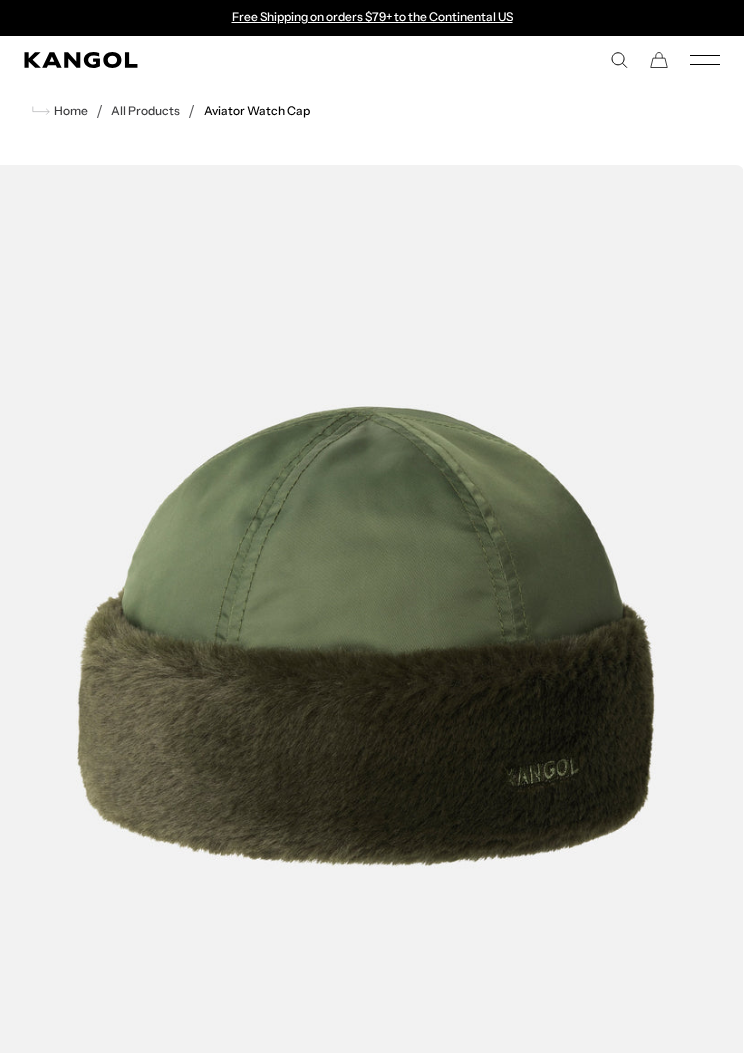 scroll, scrollTop: 0, scrollLeft: 0, axis: both 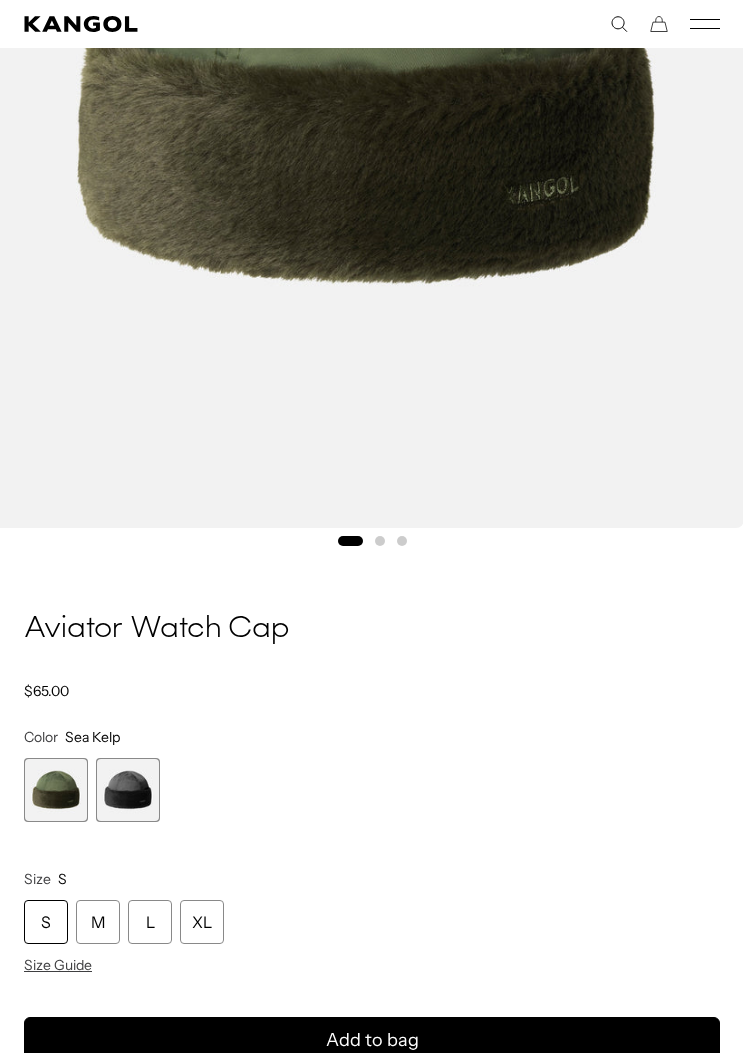 click at bounding box center (128, 790) 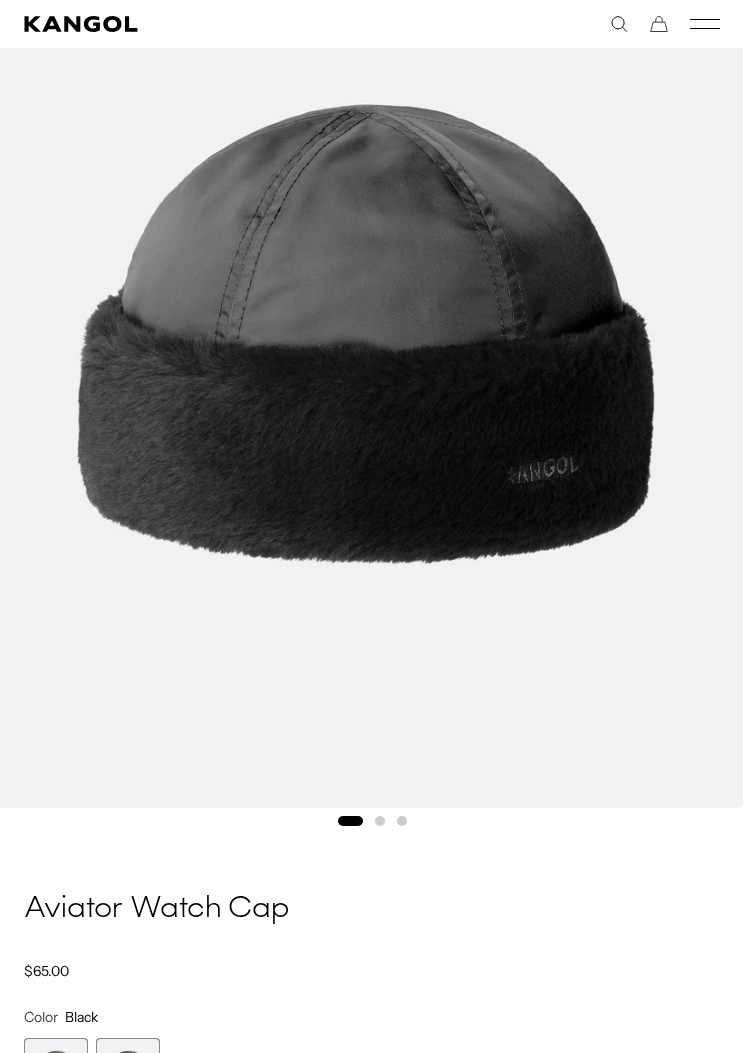 scroll, scrollTop: 299, scrollLeft: 0, axis: vertical 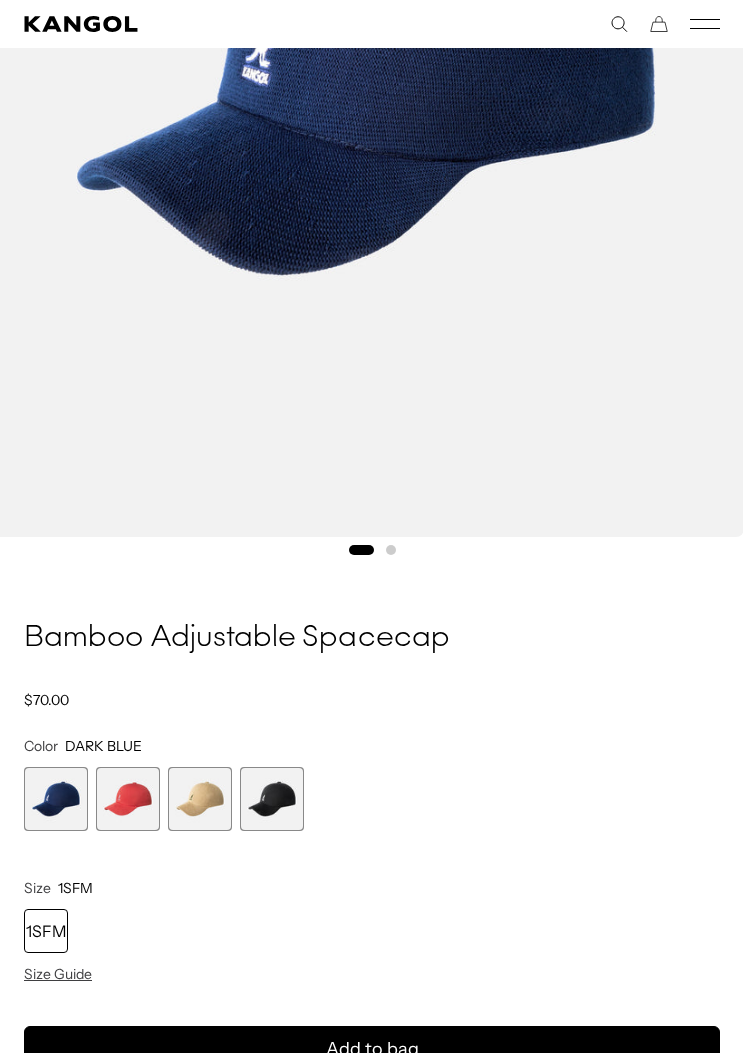 click at bounding box center [272, 799] 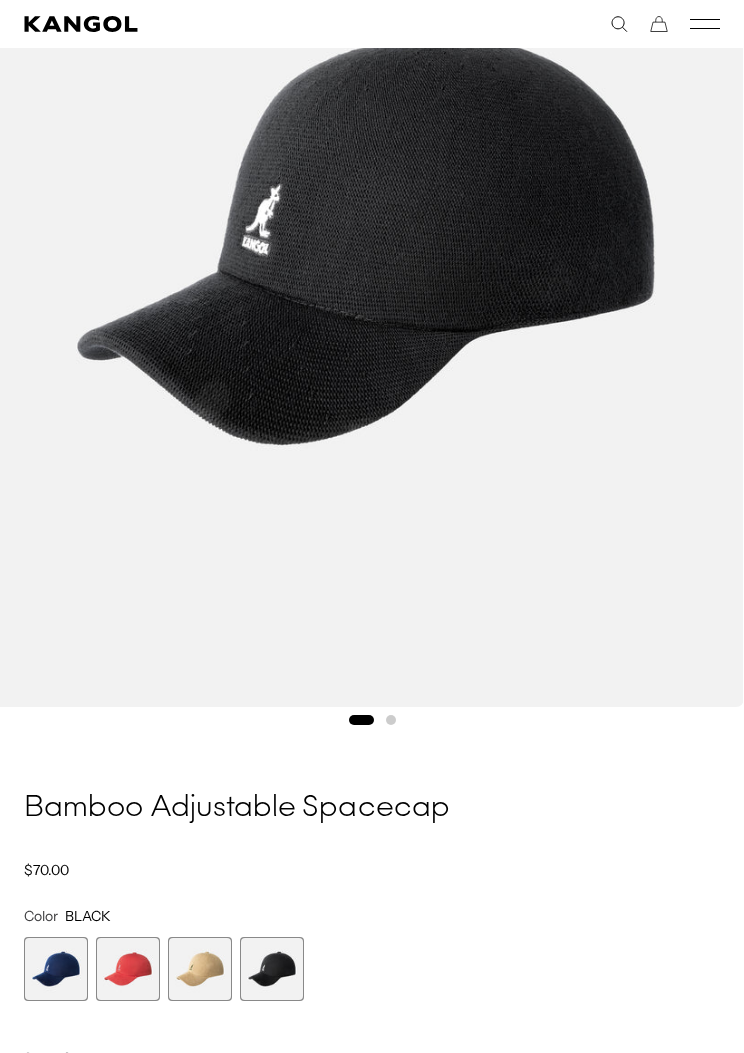 scroll, scrollTop: 364, scrollLeft: 0, axis: vertical 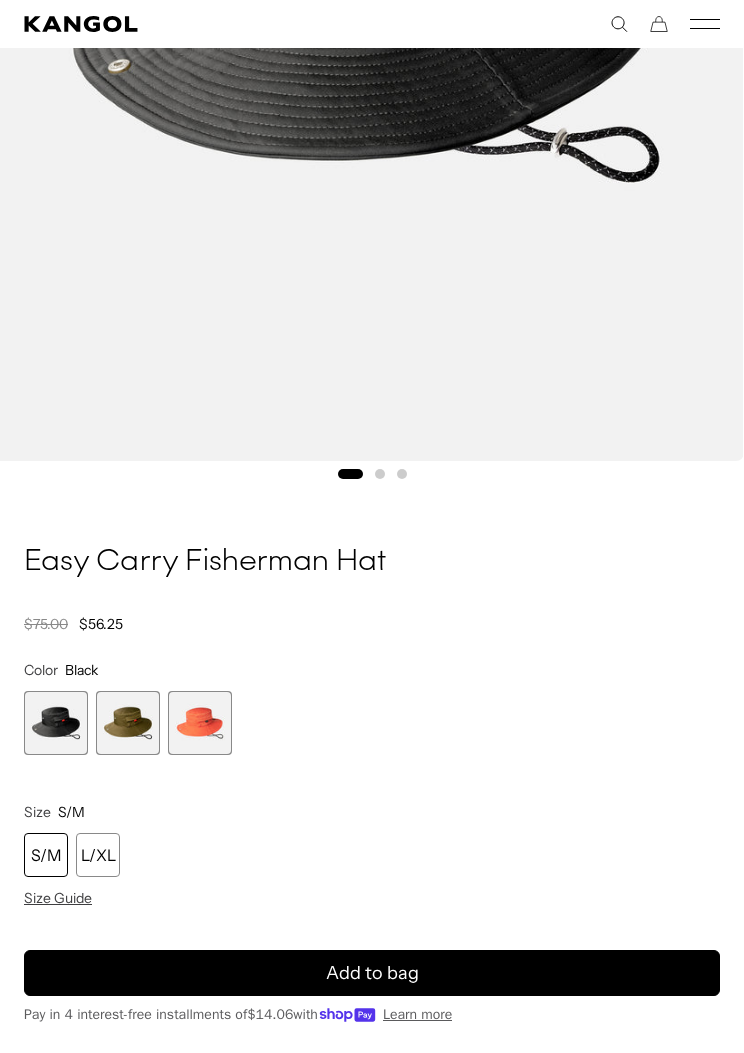 click on "S/M" at bounding box center [46, 855] 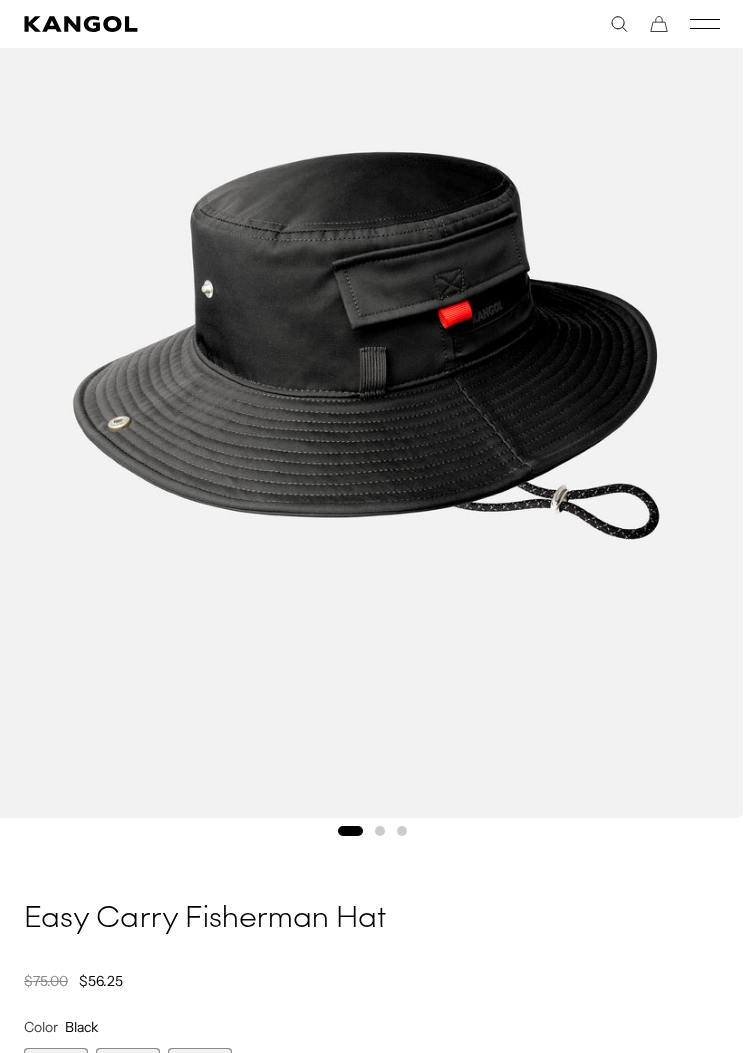 scroll, scrollTop: 233, scrollLeft: 0, axis: vertical 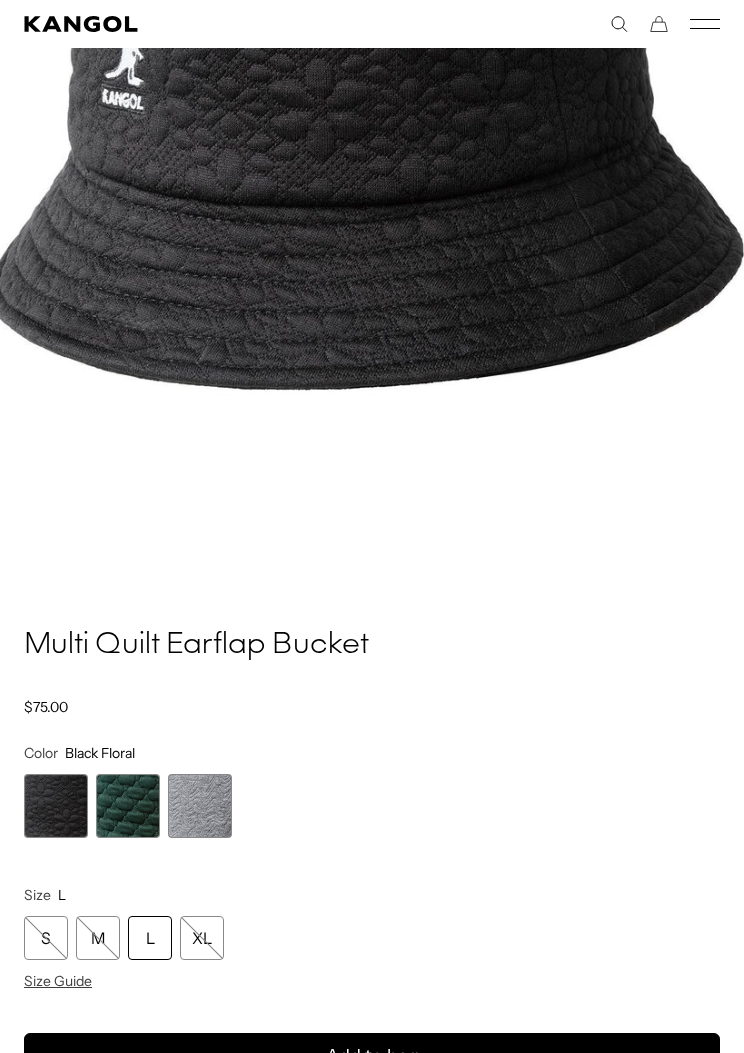 click at bounding box center (128, 806) 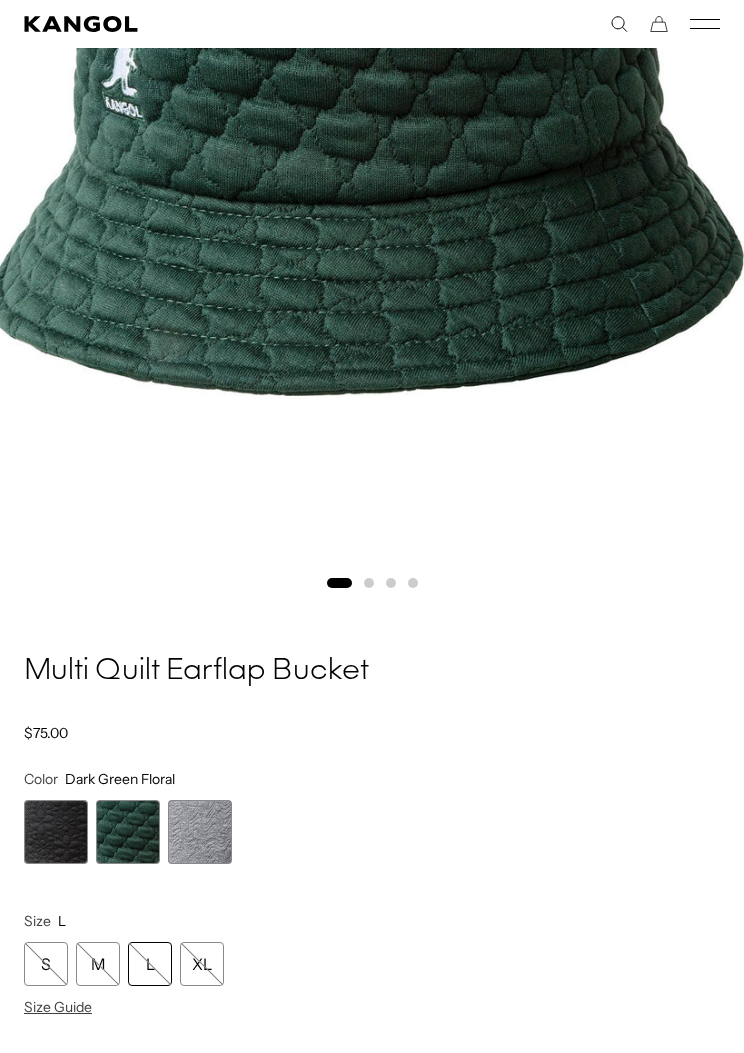 click at bounding box center (200, 832) 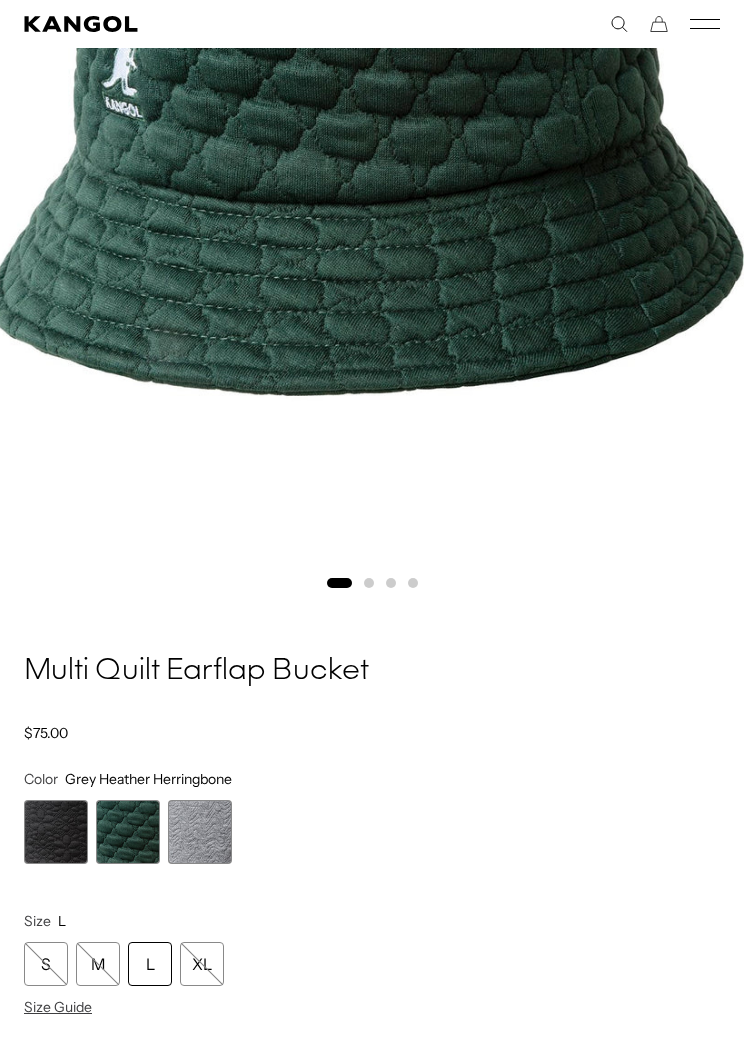 scroll, scrollTop: 0, scrollLeft: 412, axis: horizontal 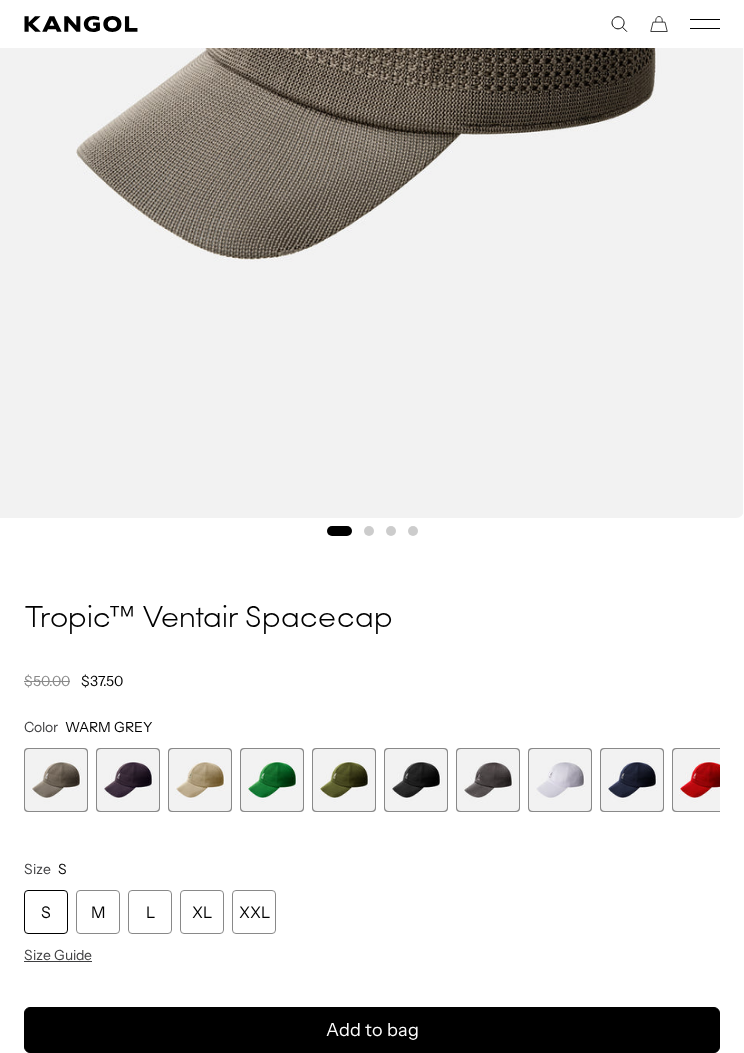 click on "XXL" at bounding box center [254, 912] 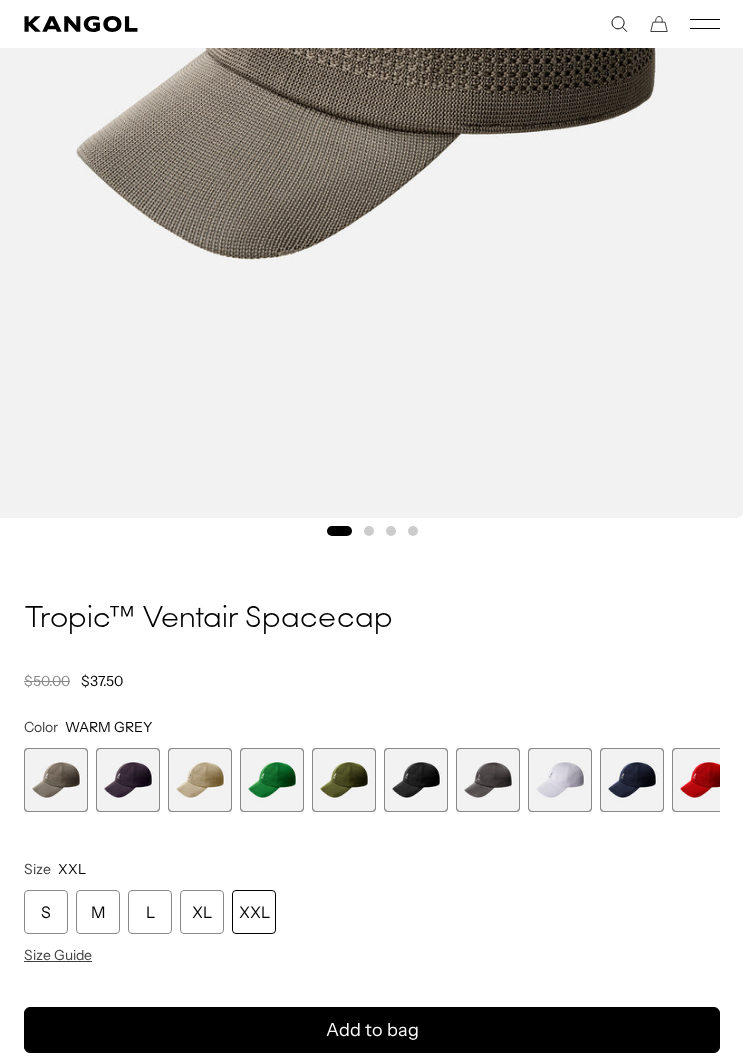 scroll, scrollTop: 0, scrollLeft: 412, axis: horizontal 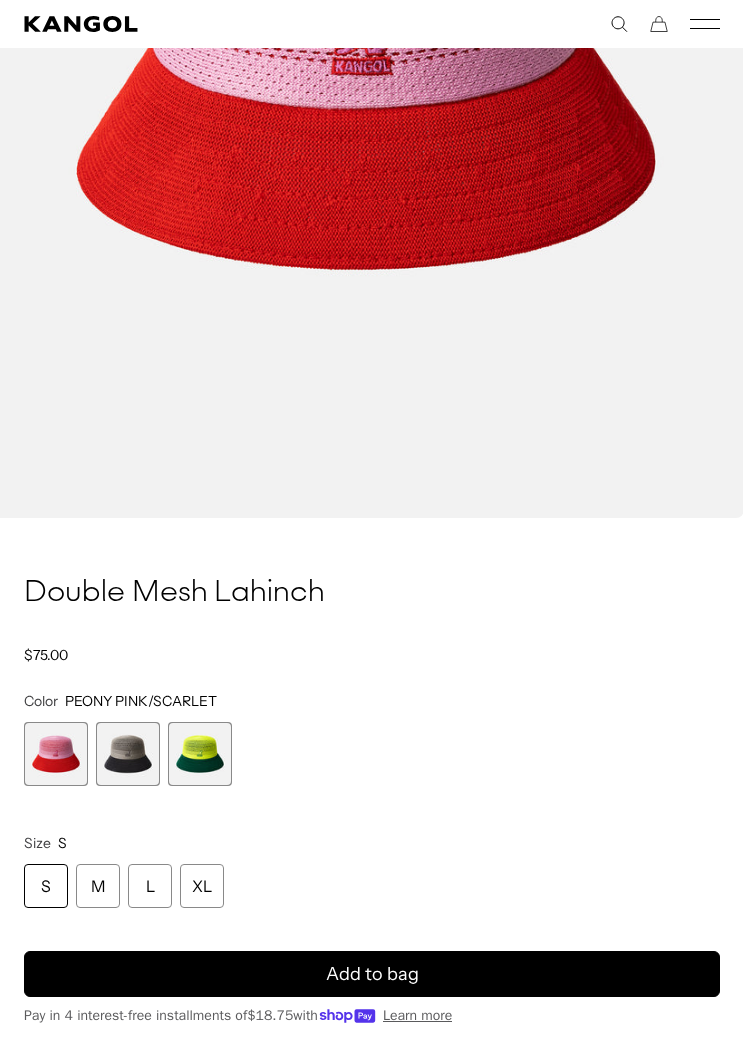 click at bounding box center (128, 754) 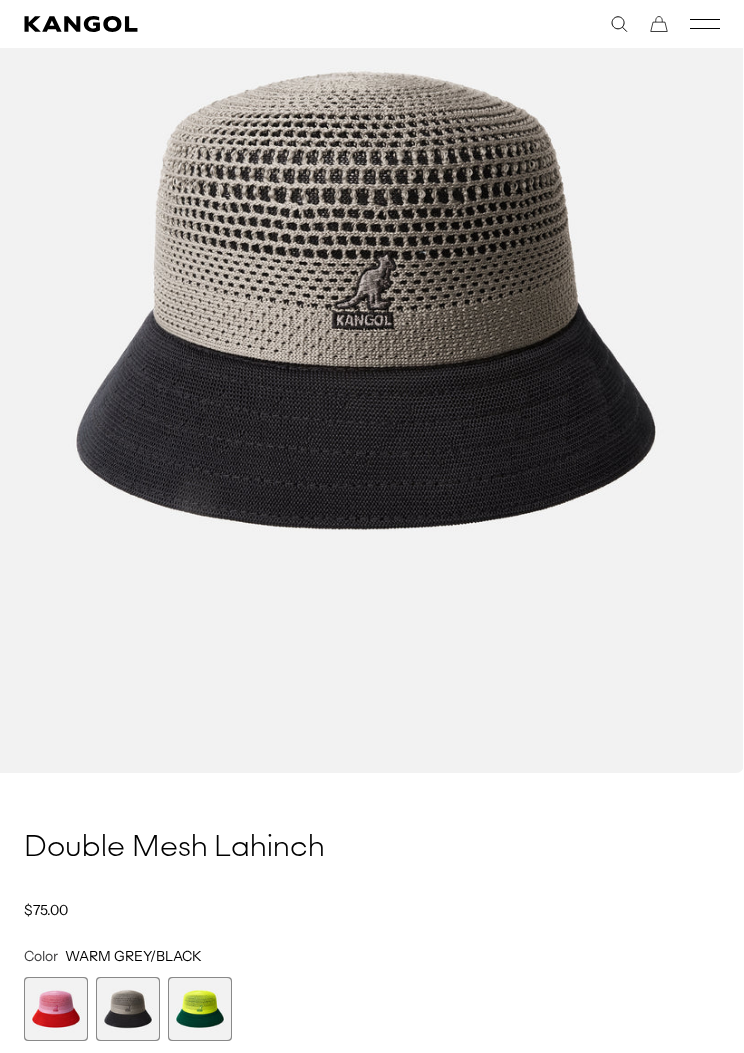 scroll, scrollTop: 329, scrollLeft: 0, axis: vertical 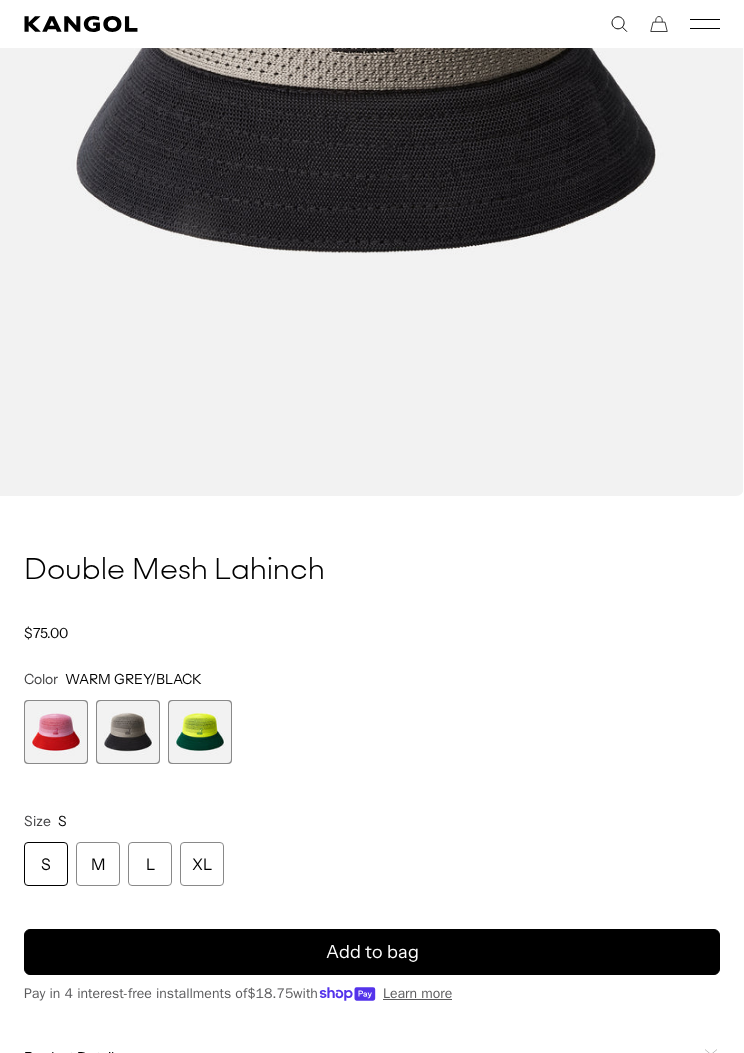 click on "Home
/
All Products
/
Double Mesh Lahinch
Double Mesh Lahinch
Regular price
$75.00
Regular price
Sale price
$75.00
Color
WARM GREY/BLACK
Previous
Next
PEONY PINK/SCARLET
Variant sold out or unavailable
WARM GREY/BLACK
Variant sold out or unavailable" at bounding box center (372, 876) 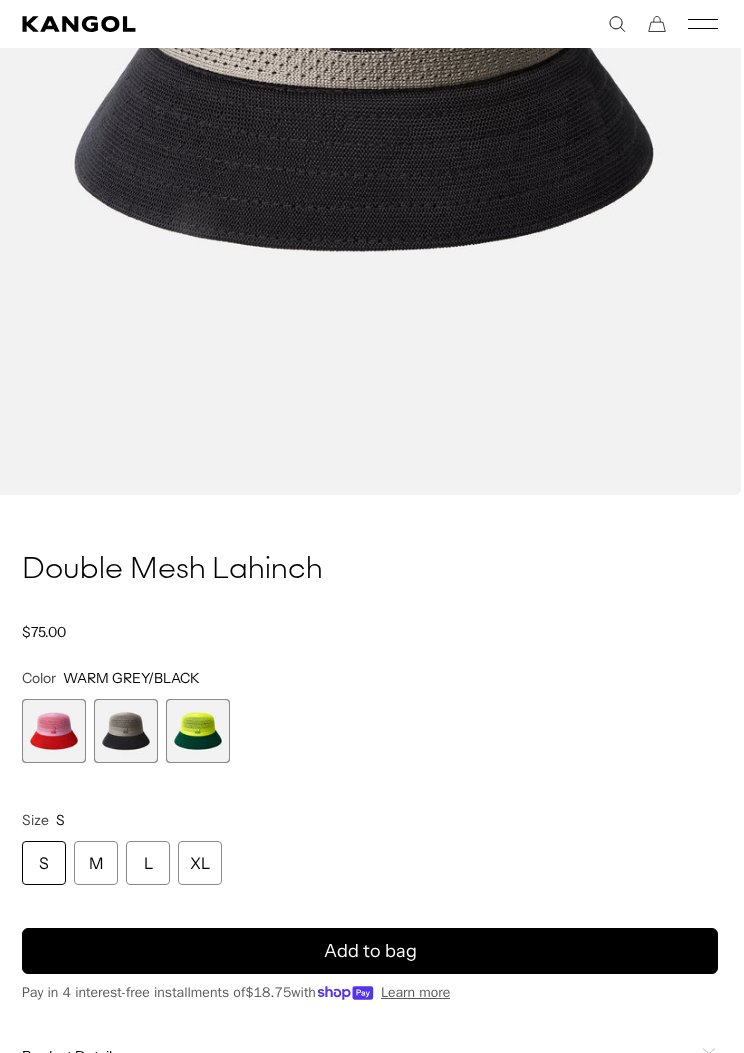 scroll, scrollTop: 631, scrollLeft: 2, axis: both 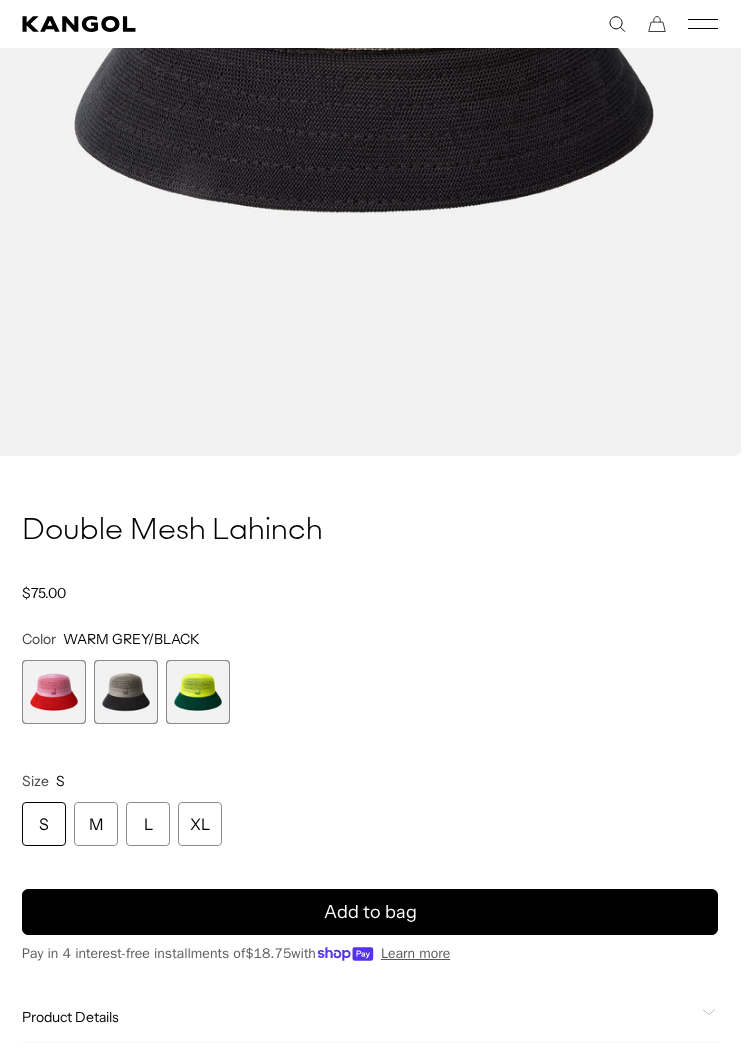 click at bounding box center (198, 692) 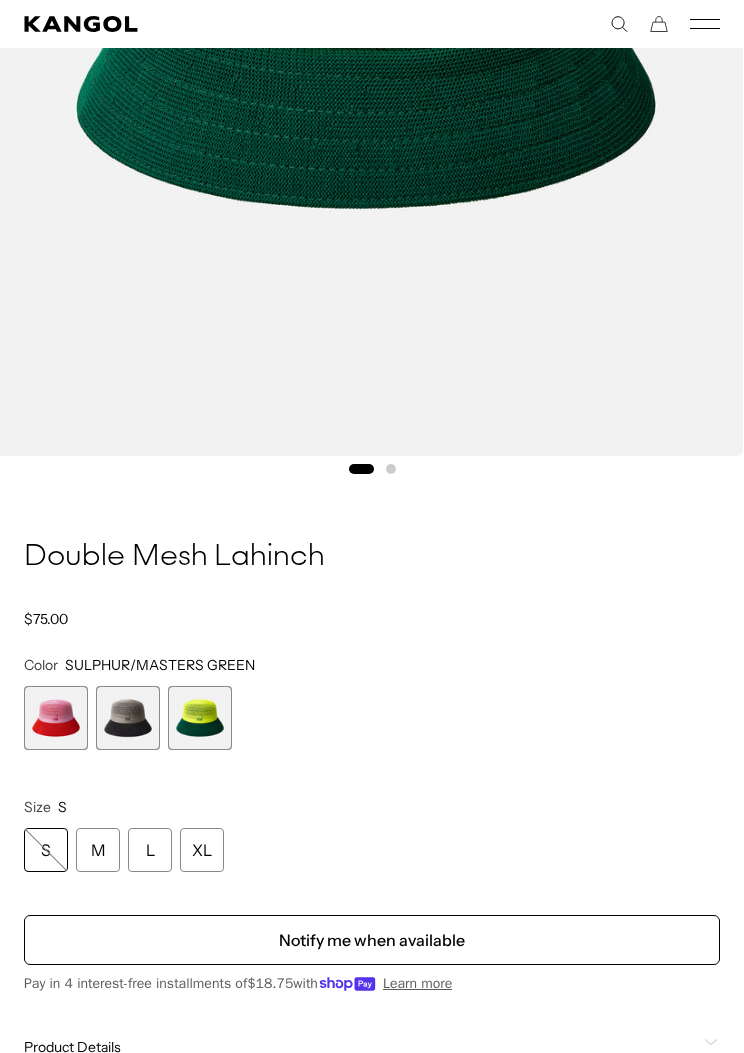 scroll, scrollTop: 628, scrollLeft: 0, axis: vertical 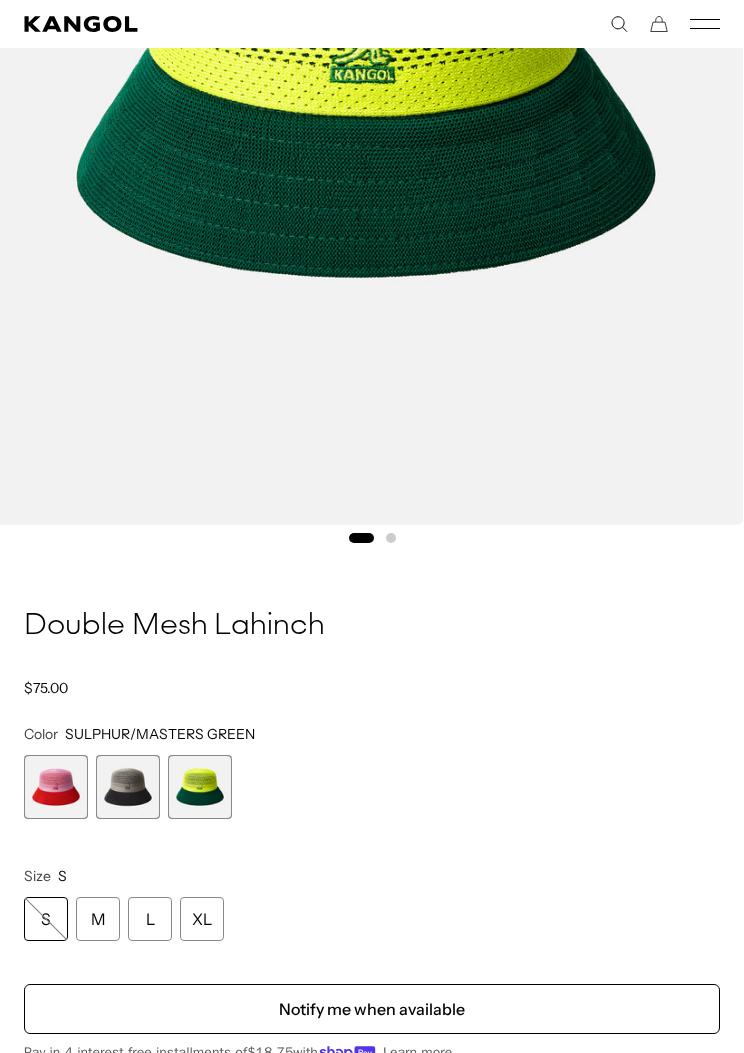 click at bounding box center (56, 787) 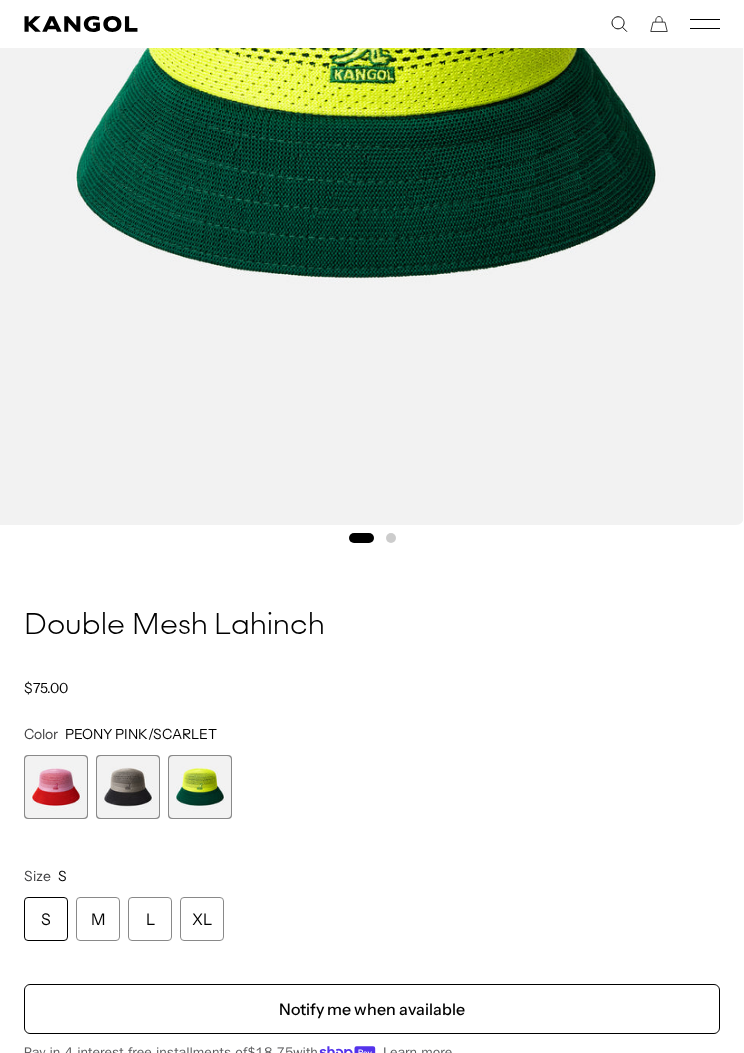 scroll, scrollTop: 0, scrollLeft: 412, axis: horizontal 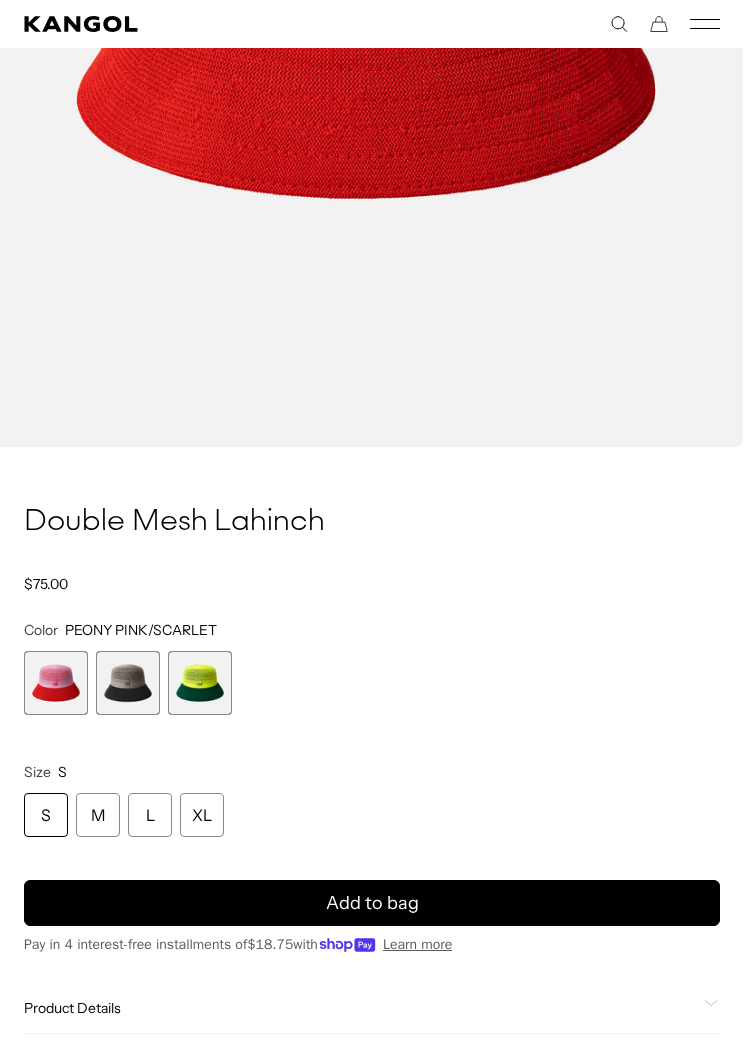 click at bounding box center [128, 683] 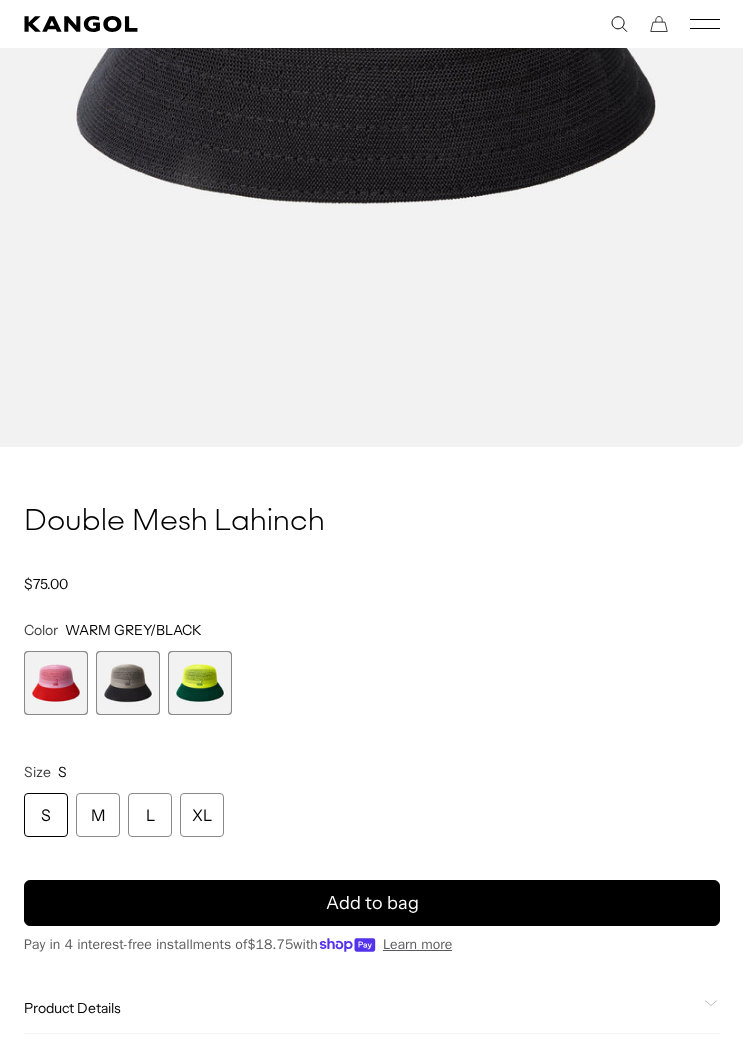 scroll, scrollTop: 0, scrollLeft: 412, axis: horizontal 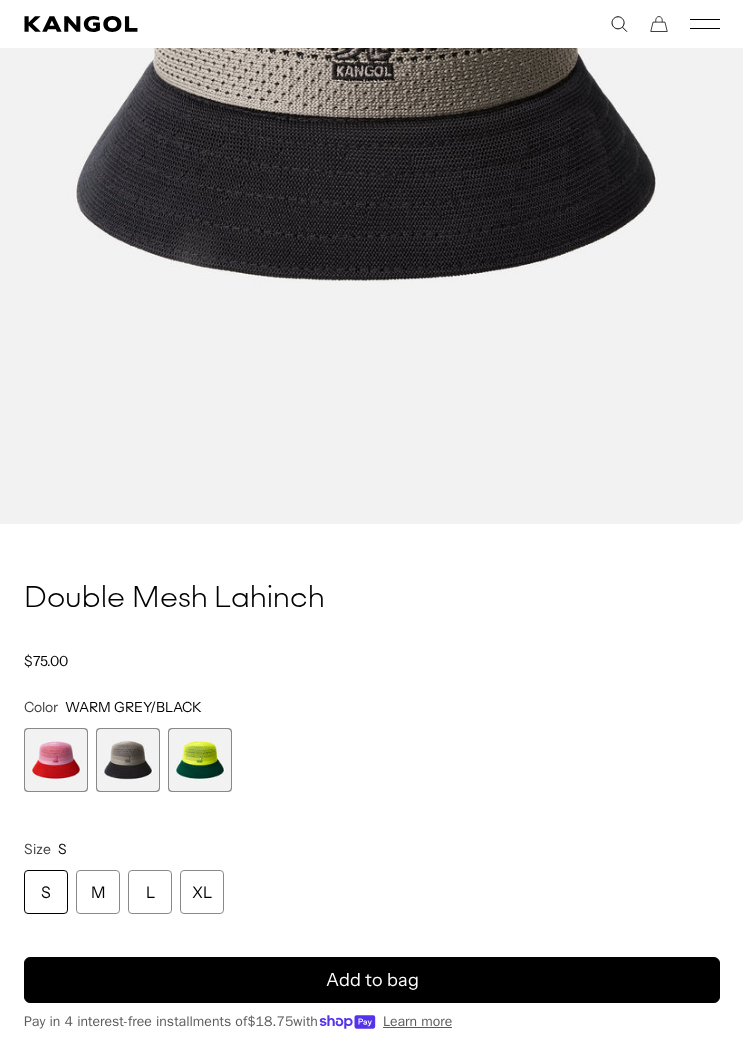 click on "S" at bounding box center (46, 892) 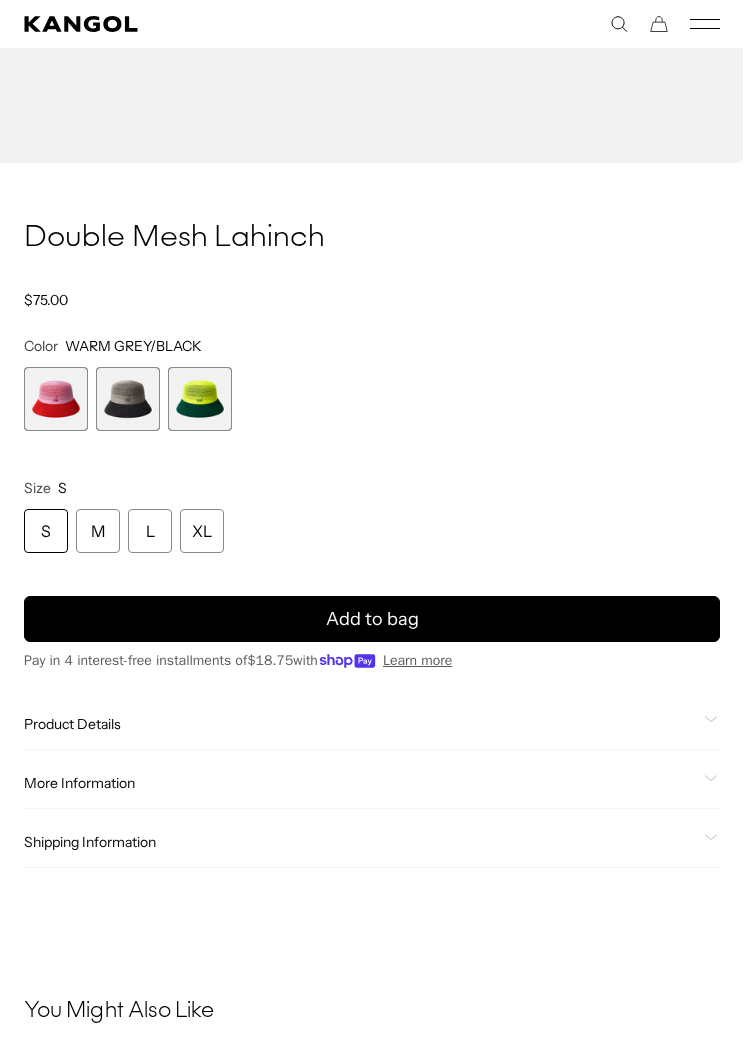 click on "Product Details" 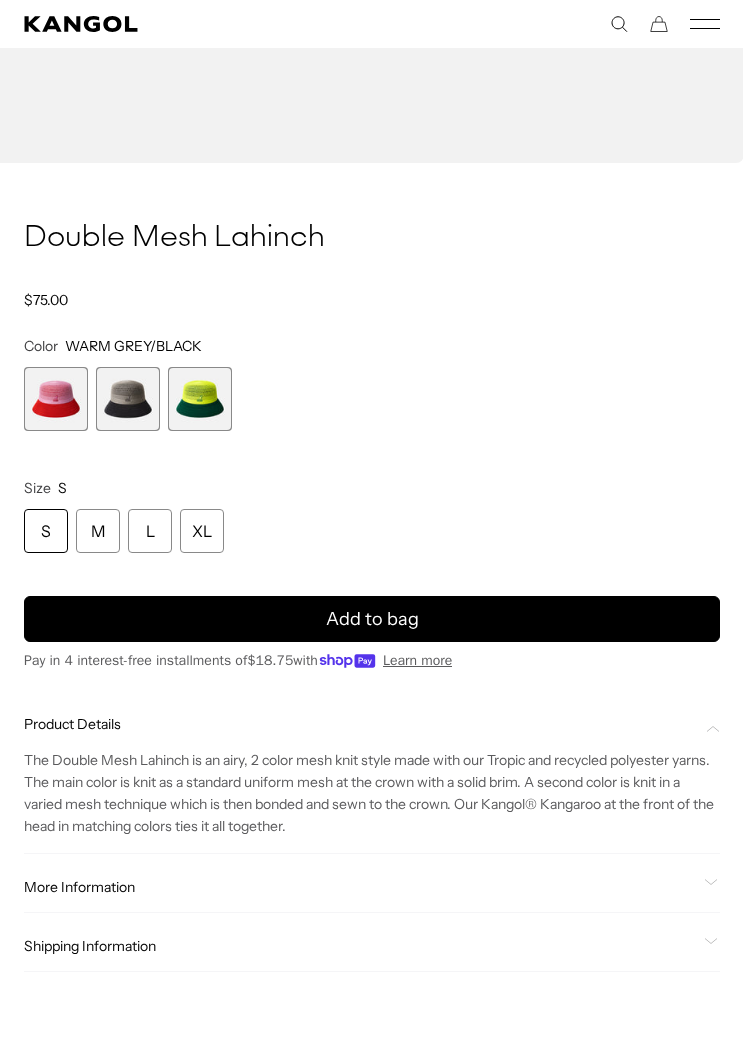 scroll, scrollTop: 0, scrollLeft: 412, axis: horizontal 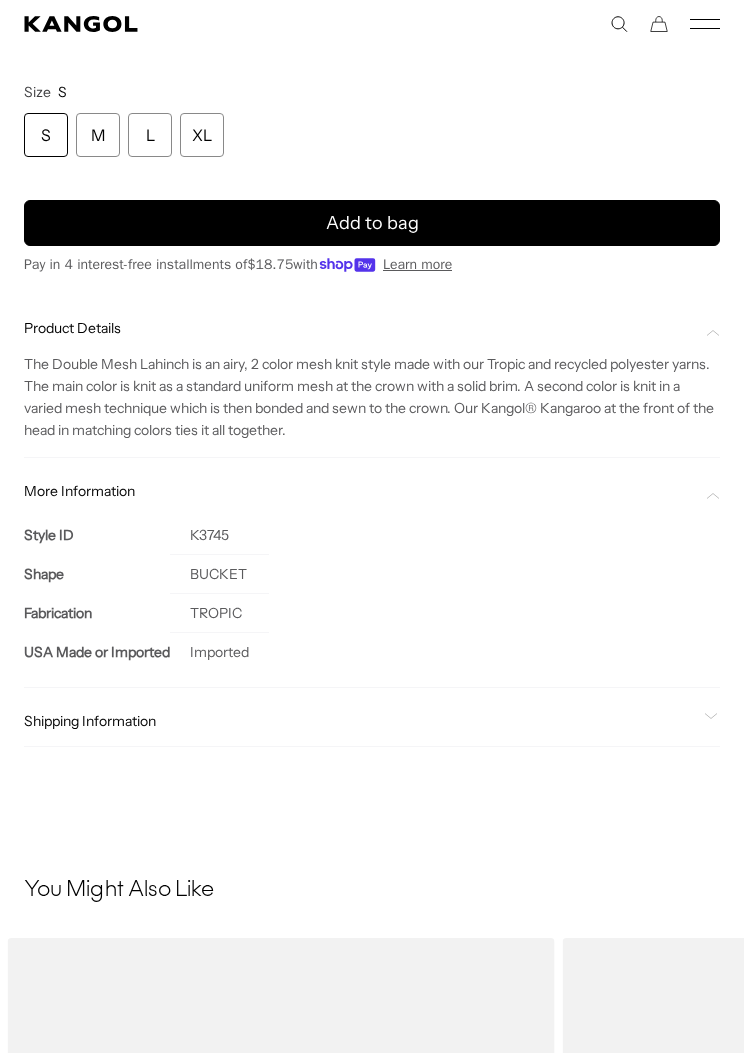 click on "Shipping Information" 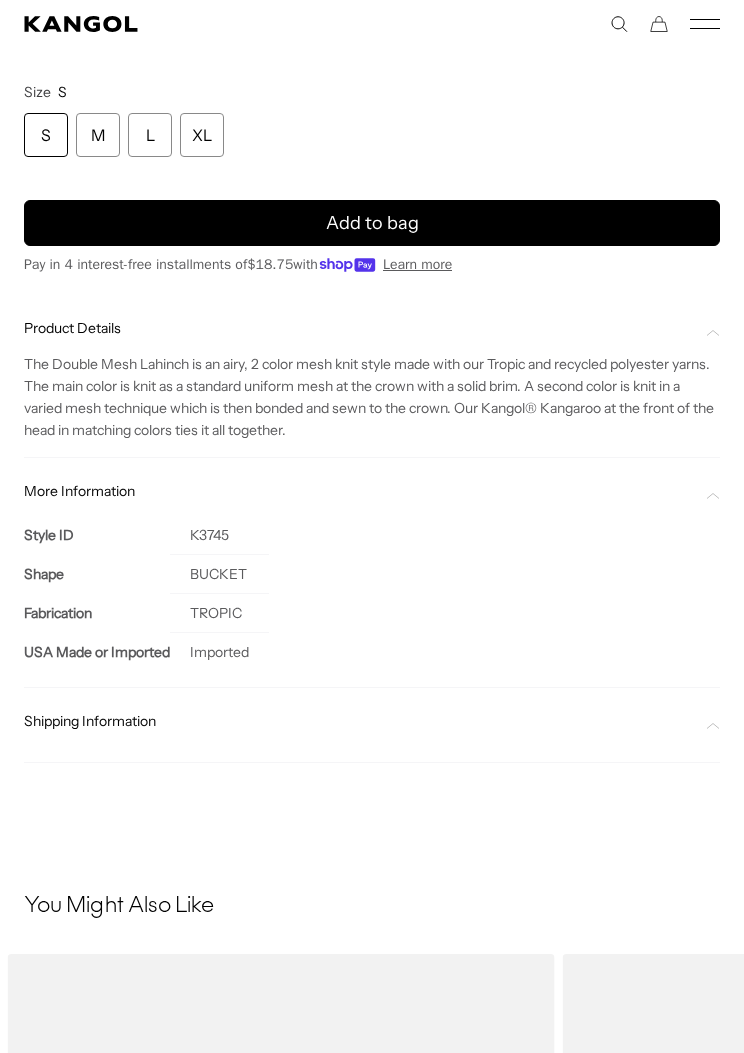 scroll, scrollTop: 0, scrollLeft: 412, axis: horizontal 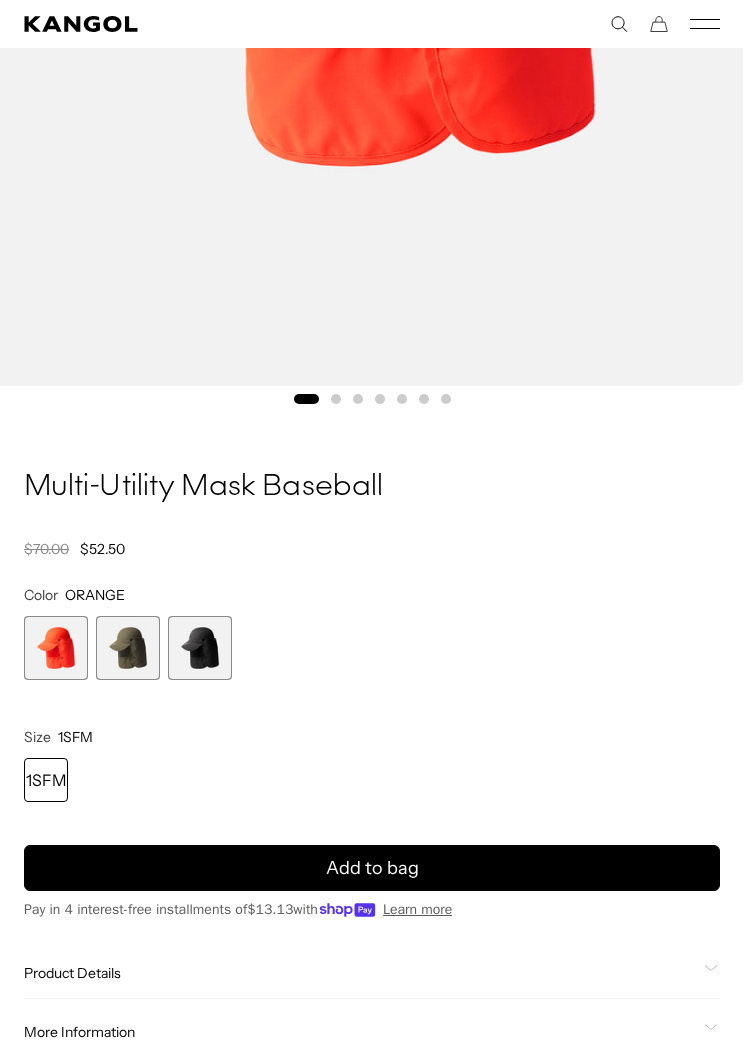 click at bounding box center [128, 648] 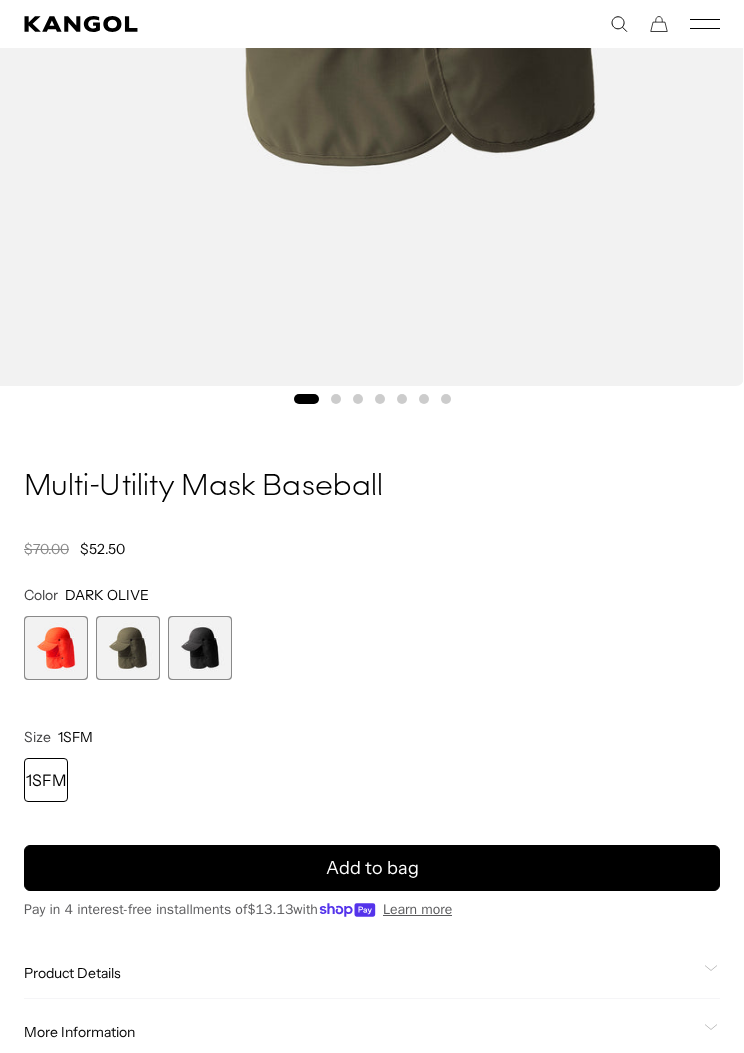 scroll, scrollTop: 0, scrollLeft: 0, axis: both 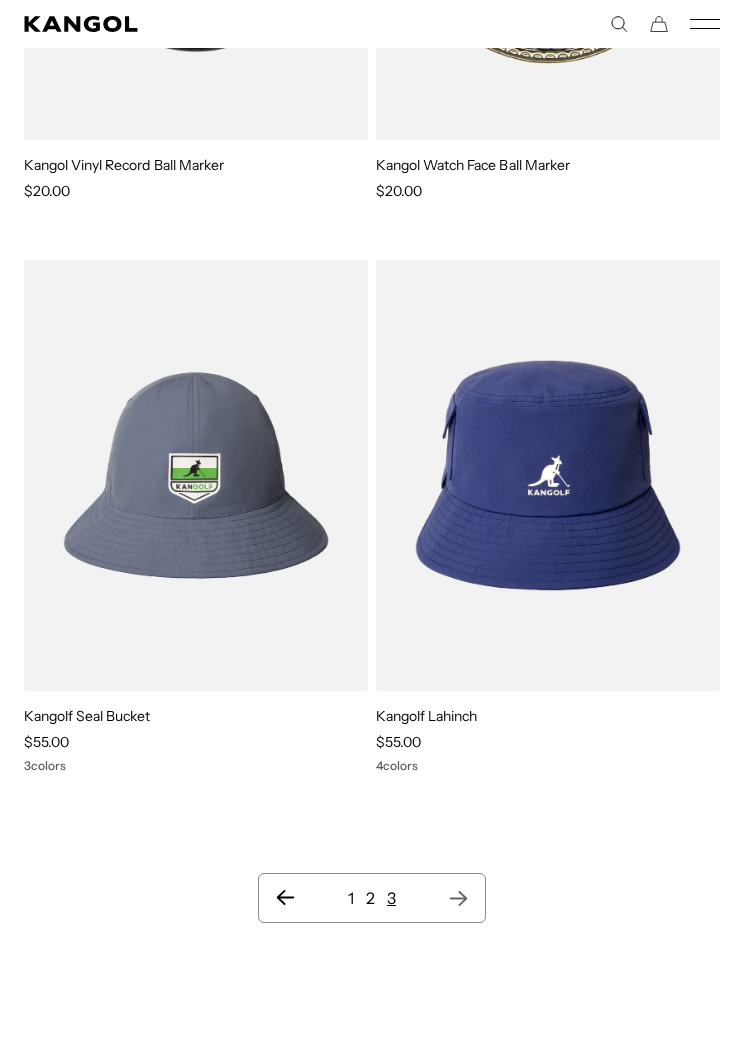 click at bounding box center [0, 0] 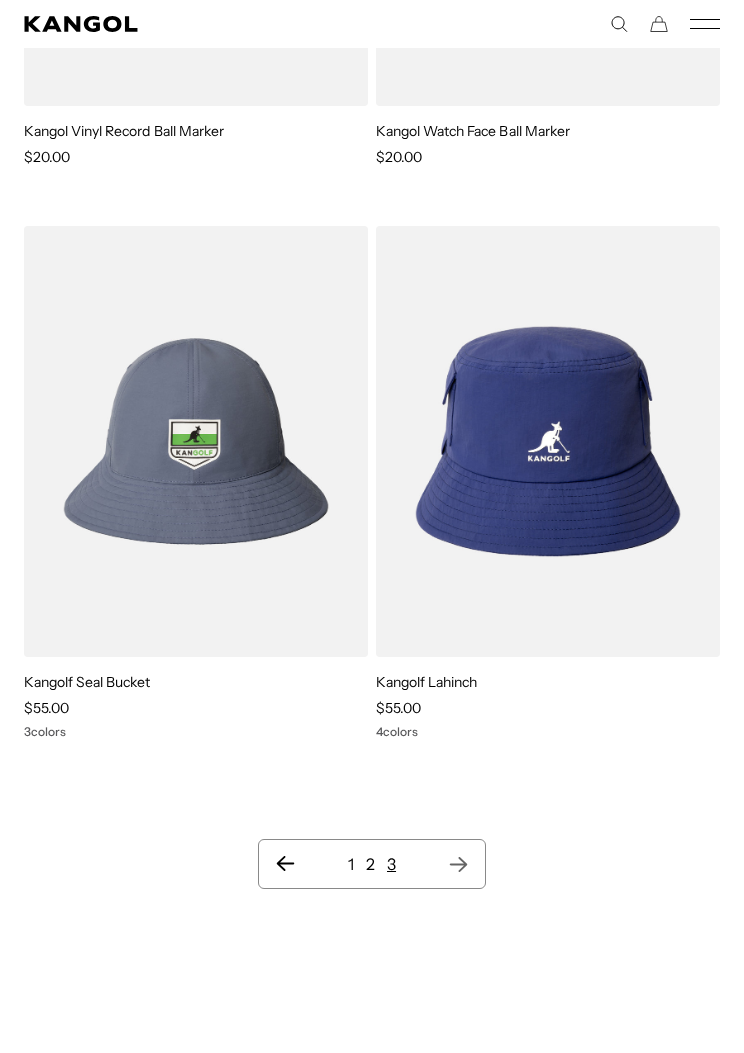 scroll, scrollTop: 0, scrollLeft: 412, axis: horizontal 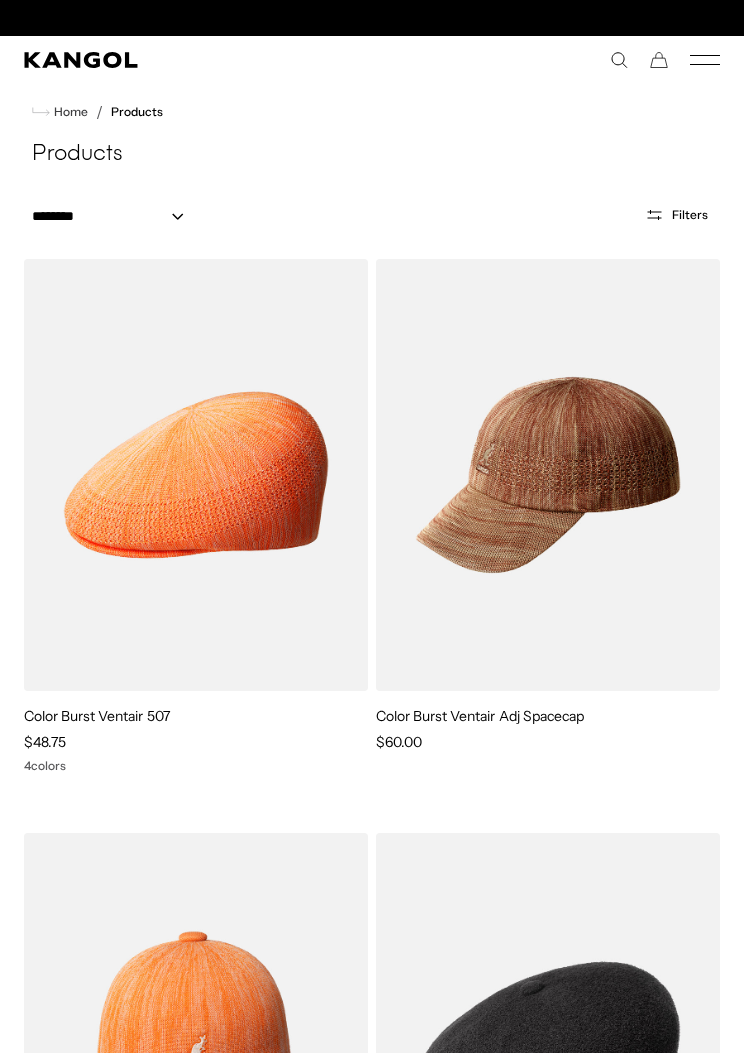 click on "Home" at bounding box center (60, 112) 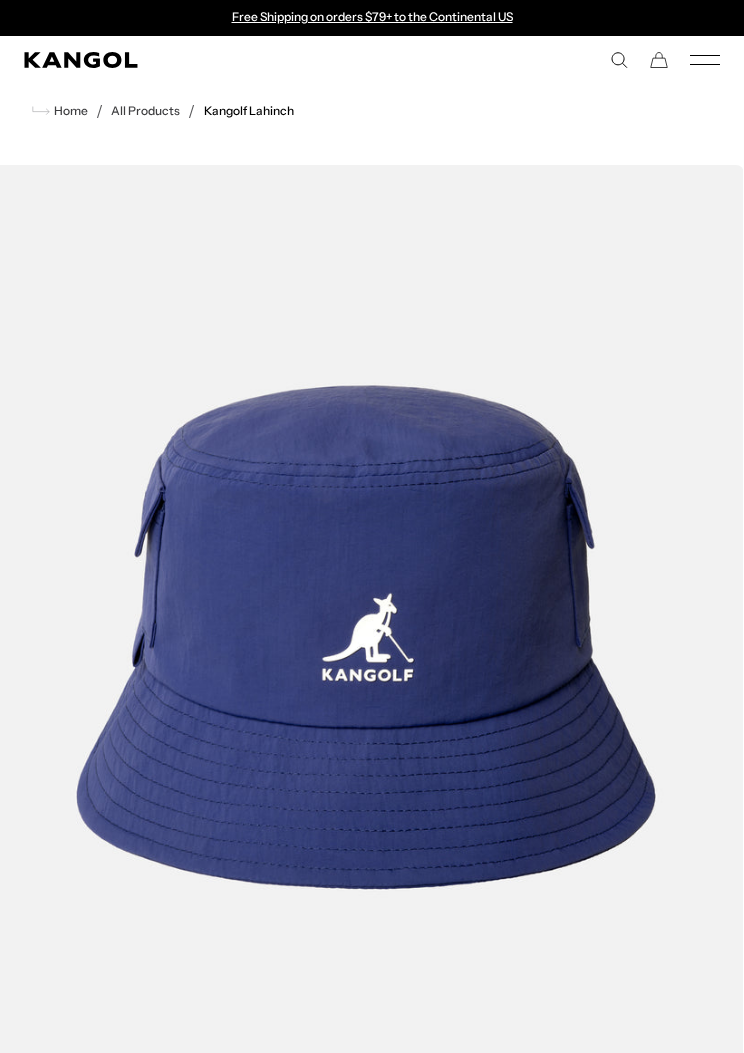 scroll, scrollTop: 0, scrollLeft: 0, axis: both 